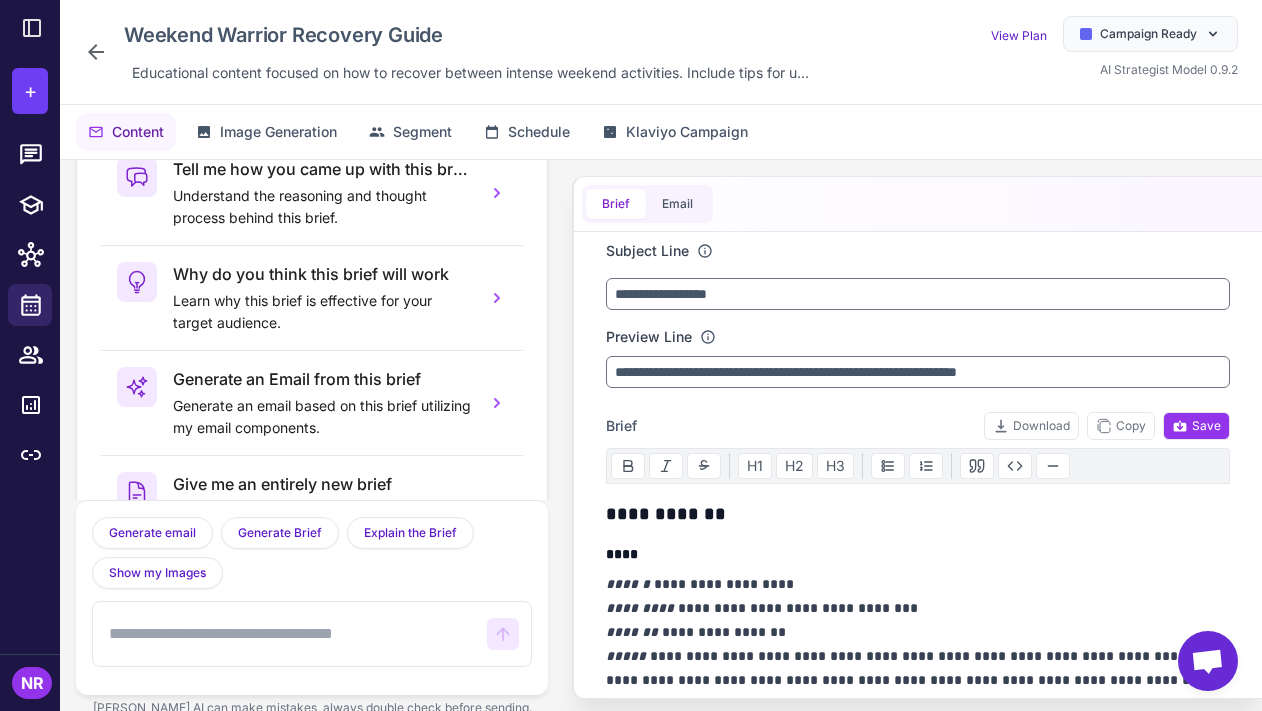 scroll, scrollTop: 0, scrollLeft: 0, axis: both 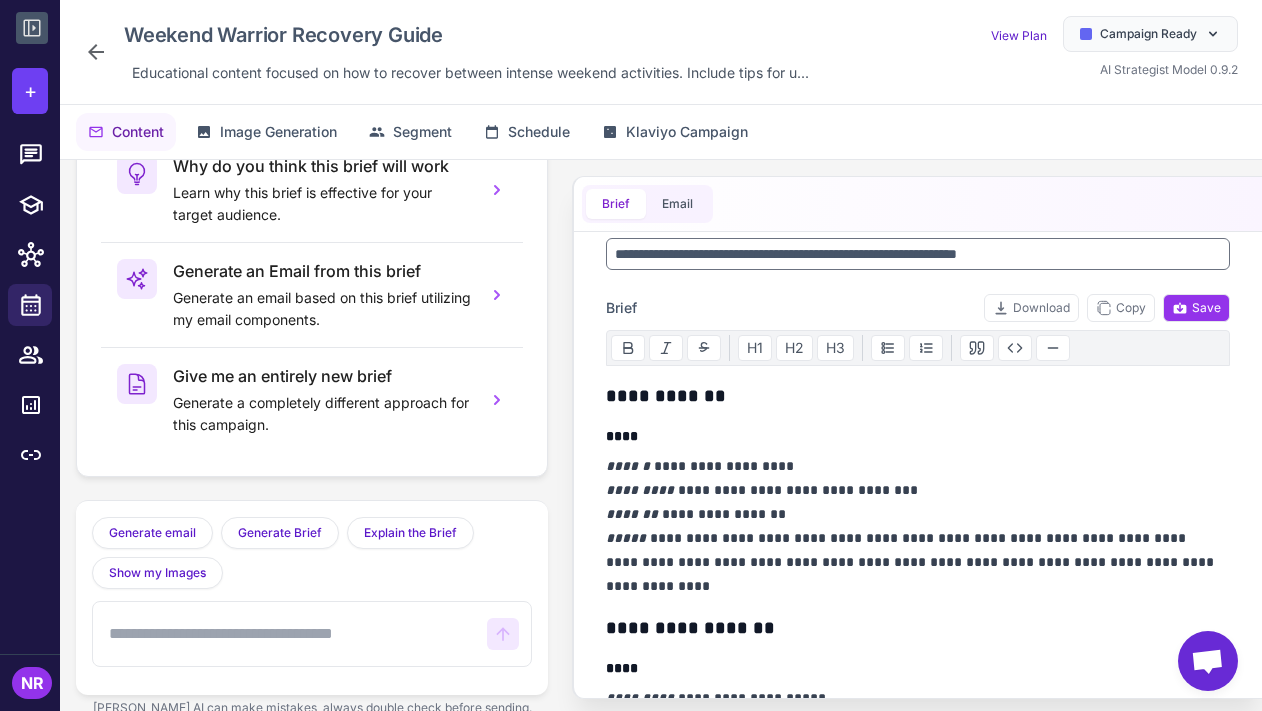 click 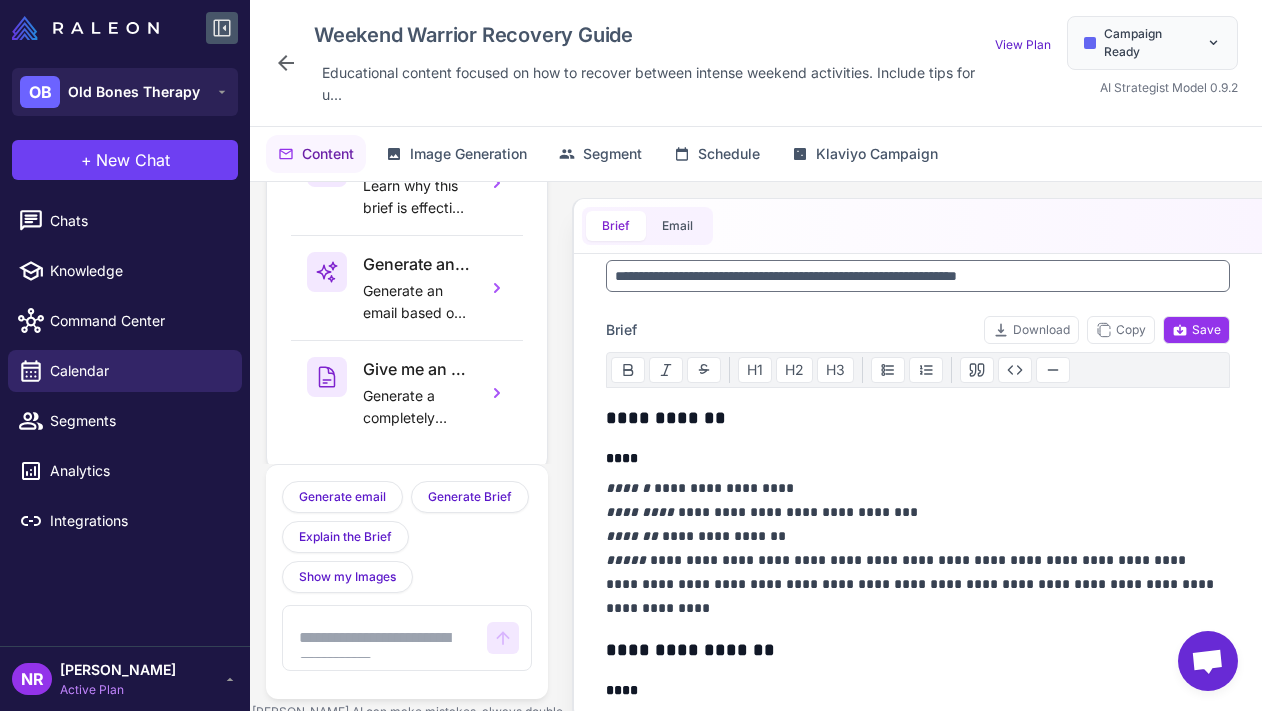 scroll, scrollTop: 79, scrollLeft: 0, axis: vertical 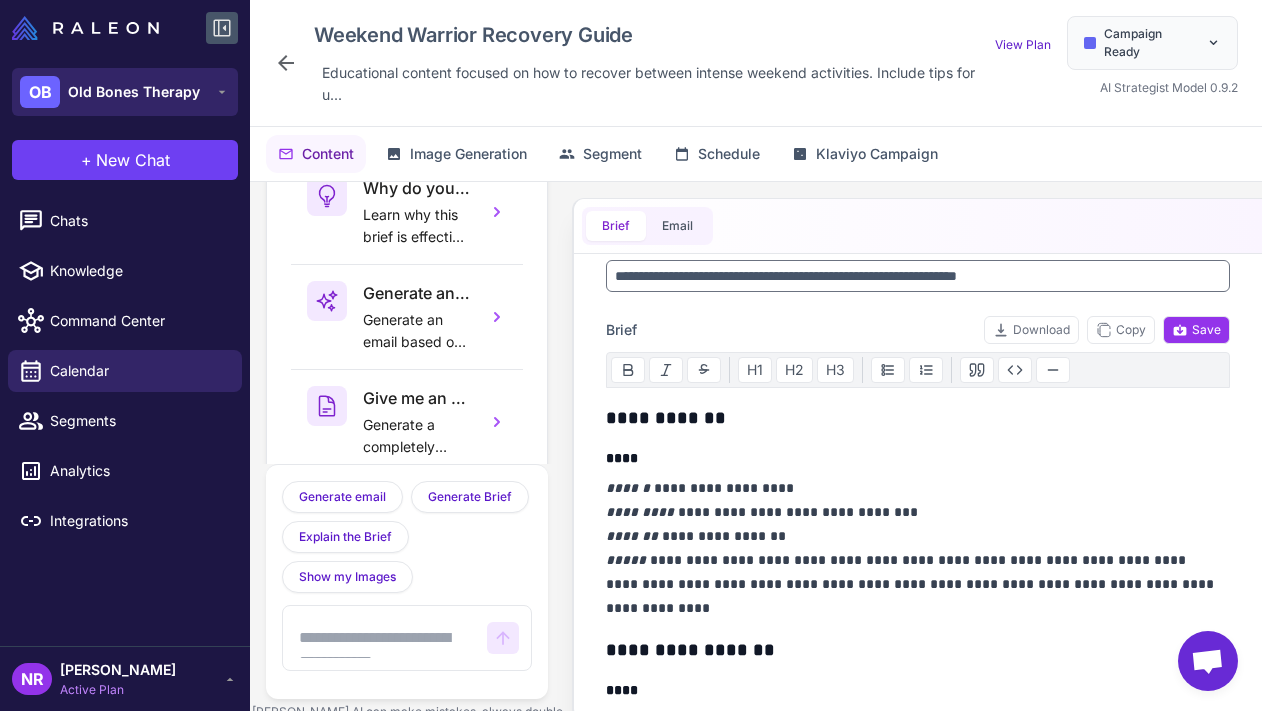 click on "Old Bones Therapy" at bounding box center (134, 92) 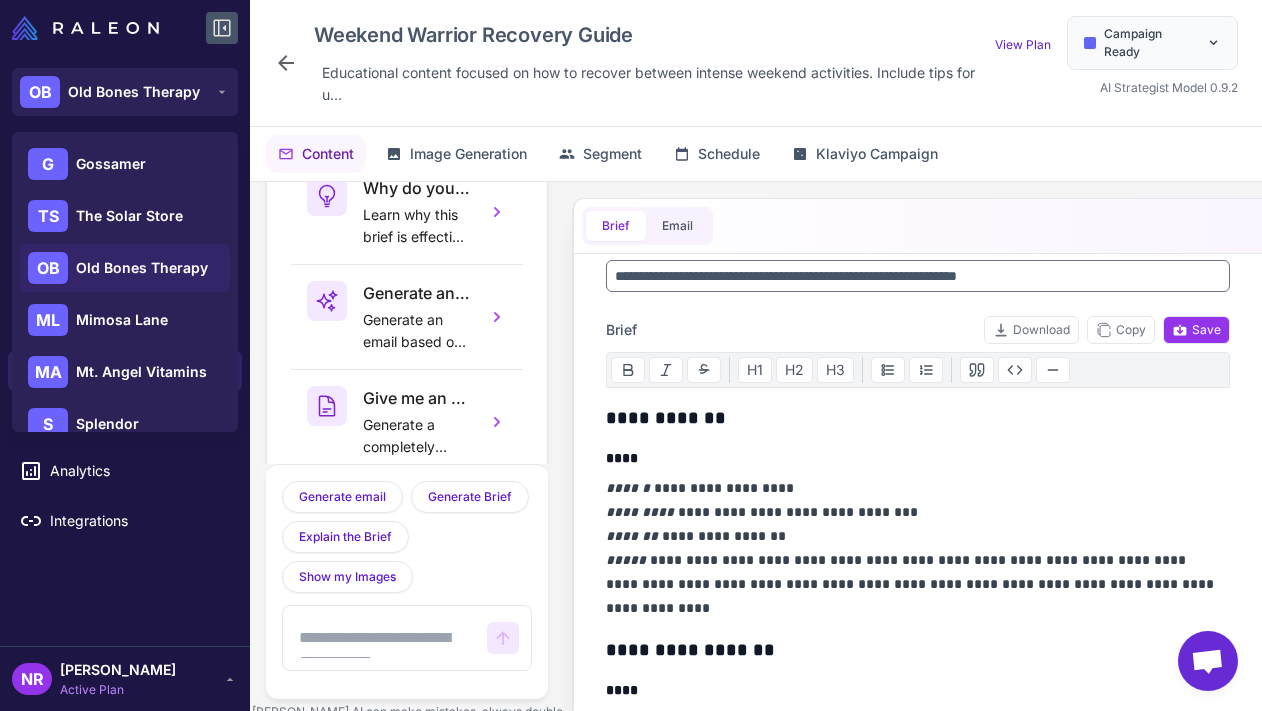 scroll, scrollTop: 0, scrollLeft: 0, axis: both 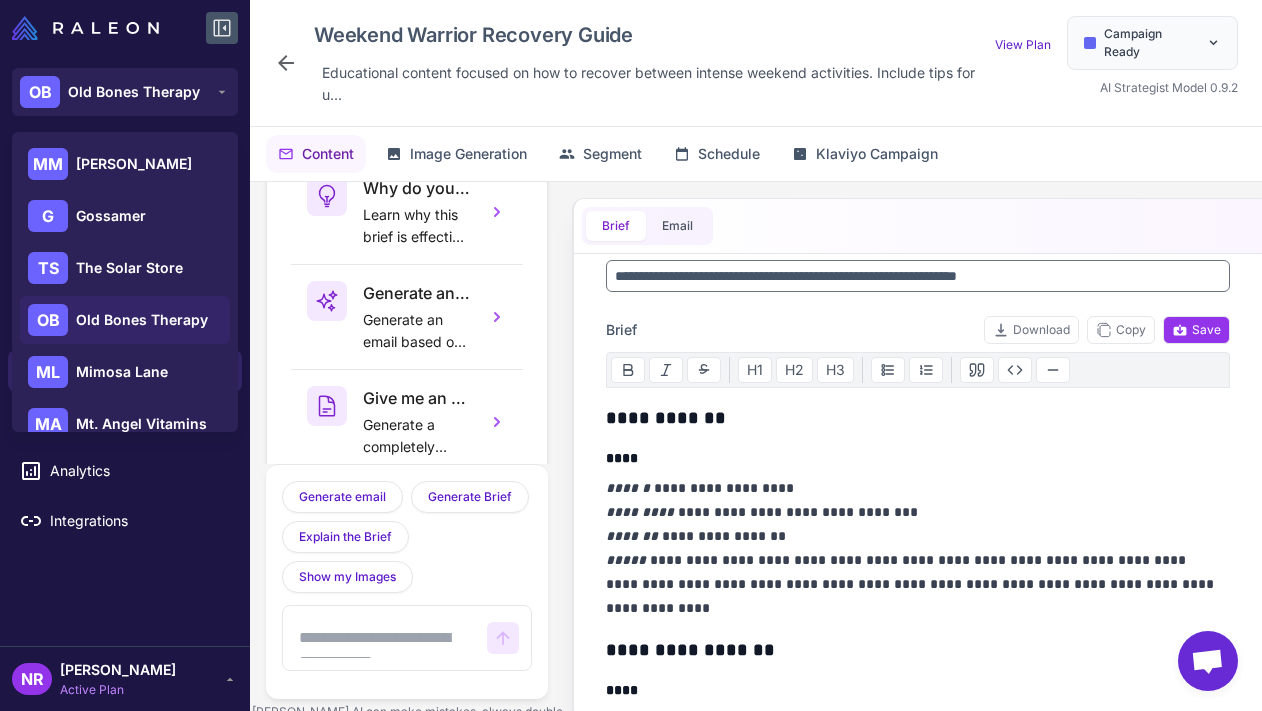 click on "Weekend Warrior Recovery Guide Educational content focused on how to recover between intense weekend activities. Include tips for u..." at bounding box center [634, 63] 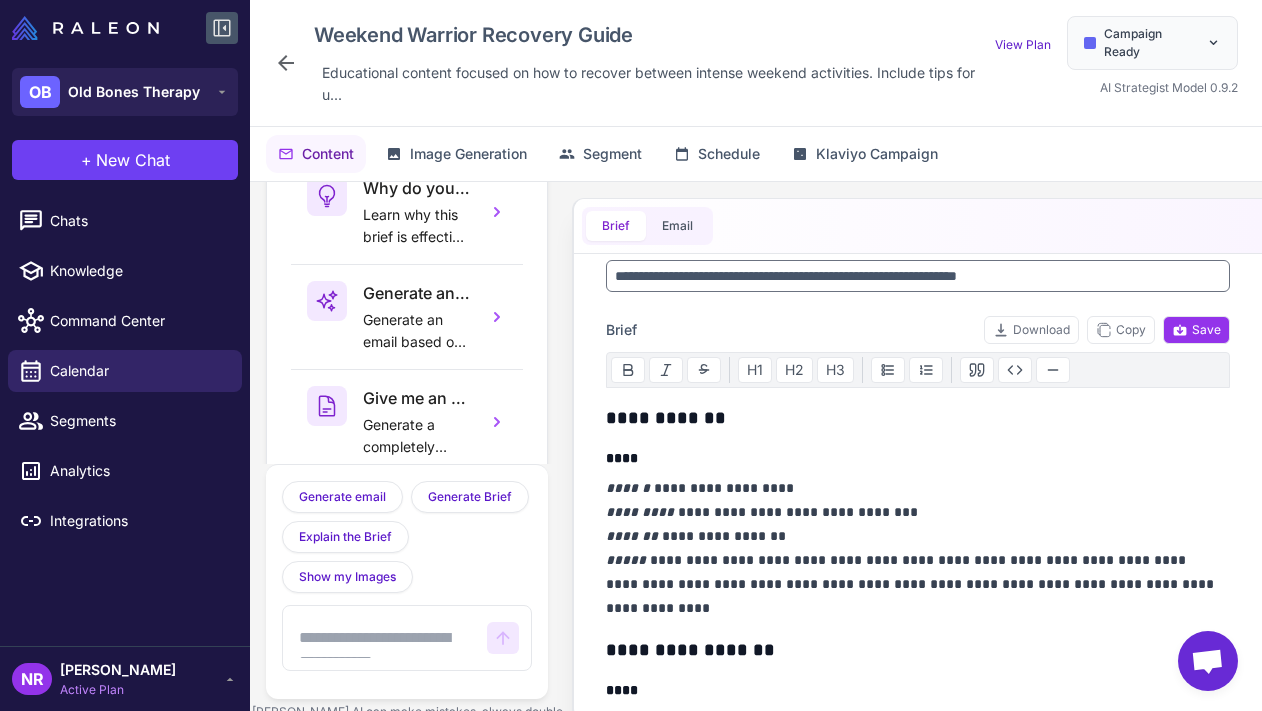 click 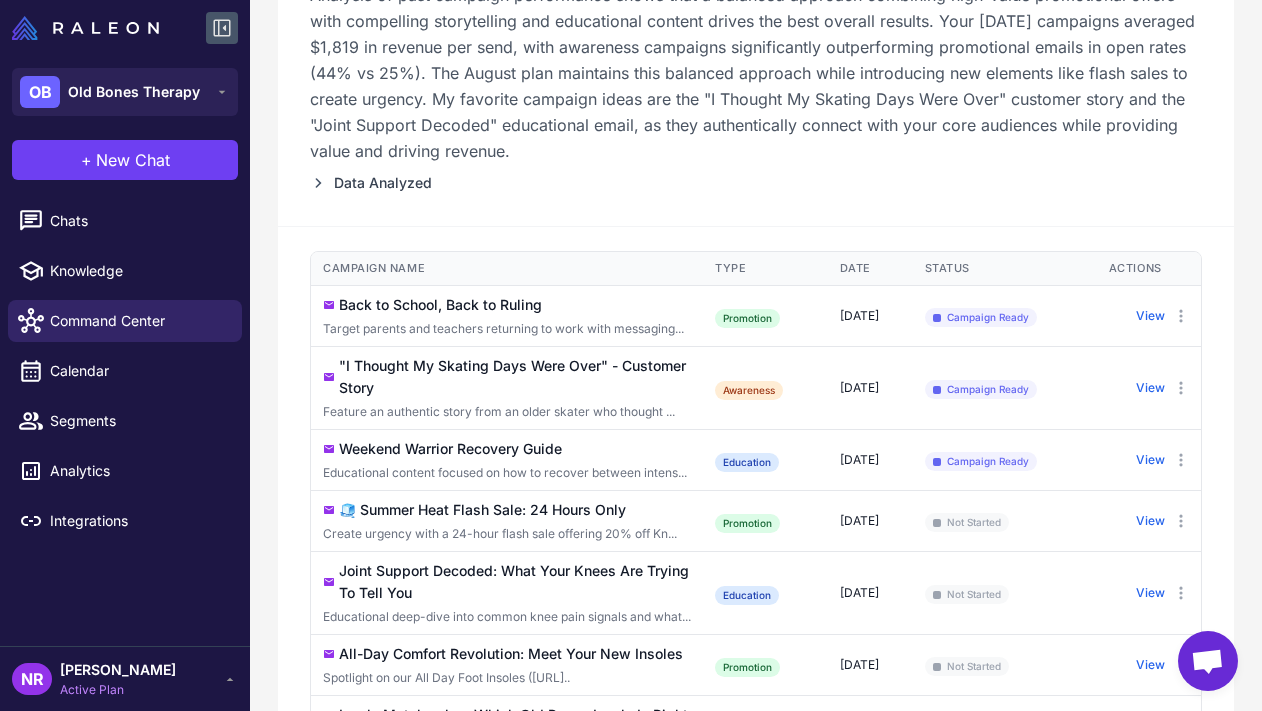 scroll, scrollTop: 348, scrollLeft: 0, axis: vertical 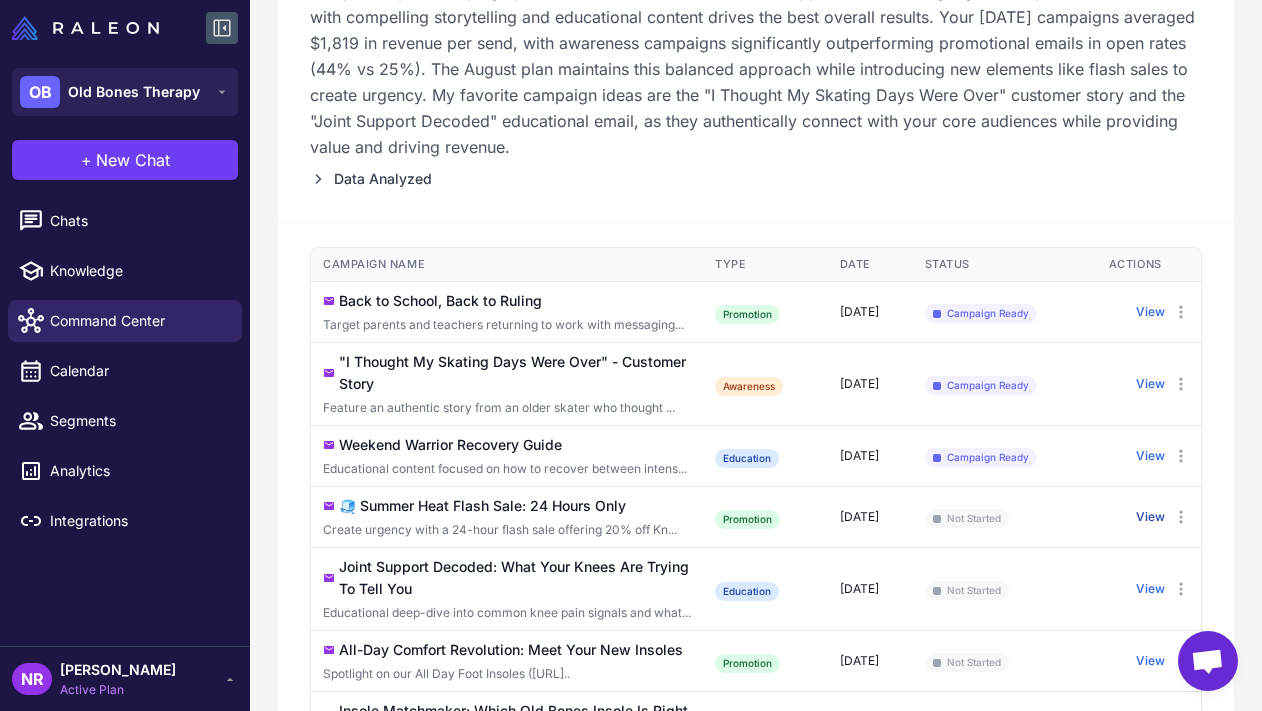 click on "View" at bounding box center [1150, 517] 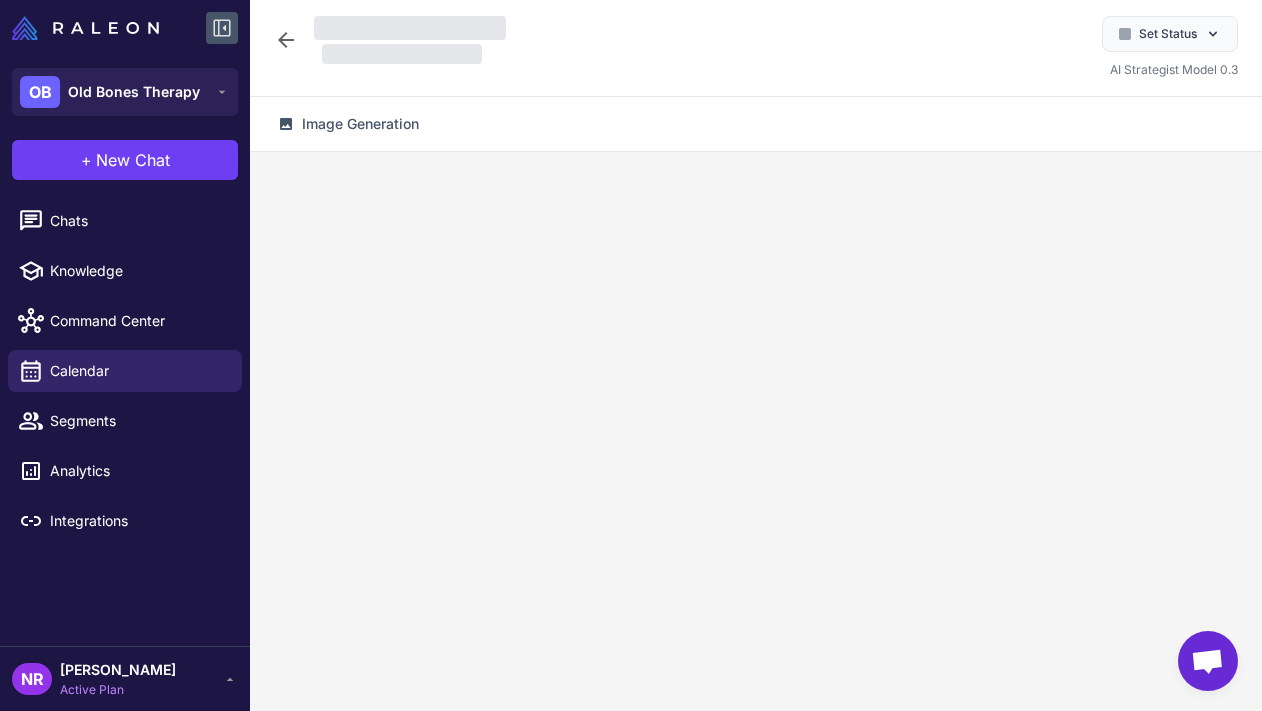 scroll, scrollTop: 0, scrollLeft: 0, axis: both 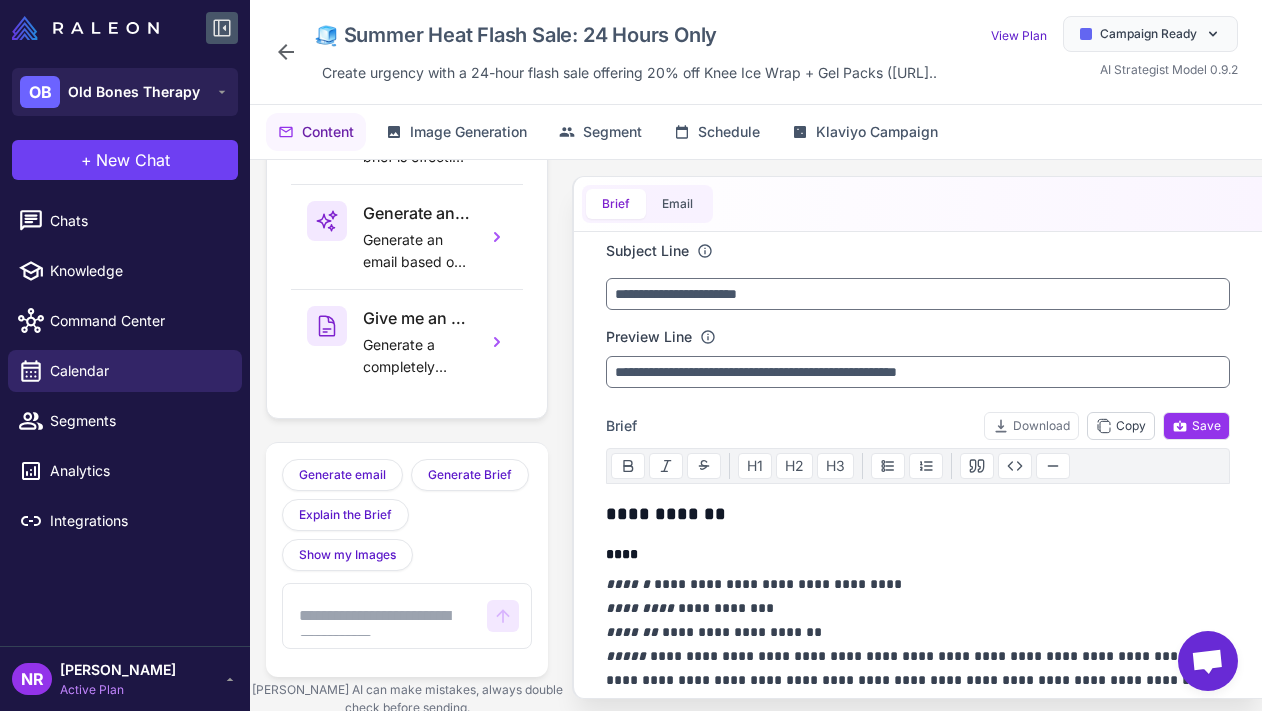 click on "Copy" at bounding box center [1121, 426] 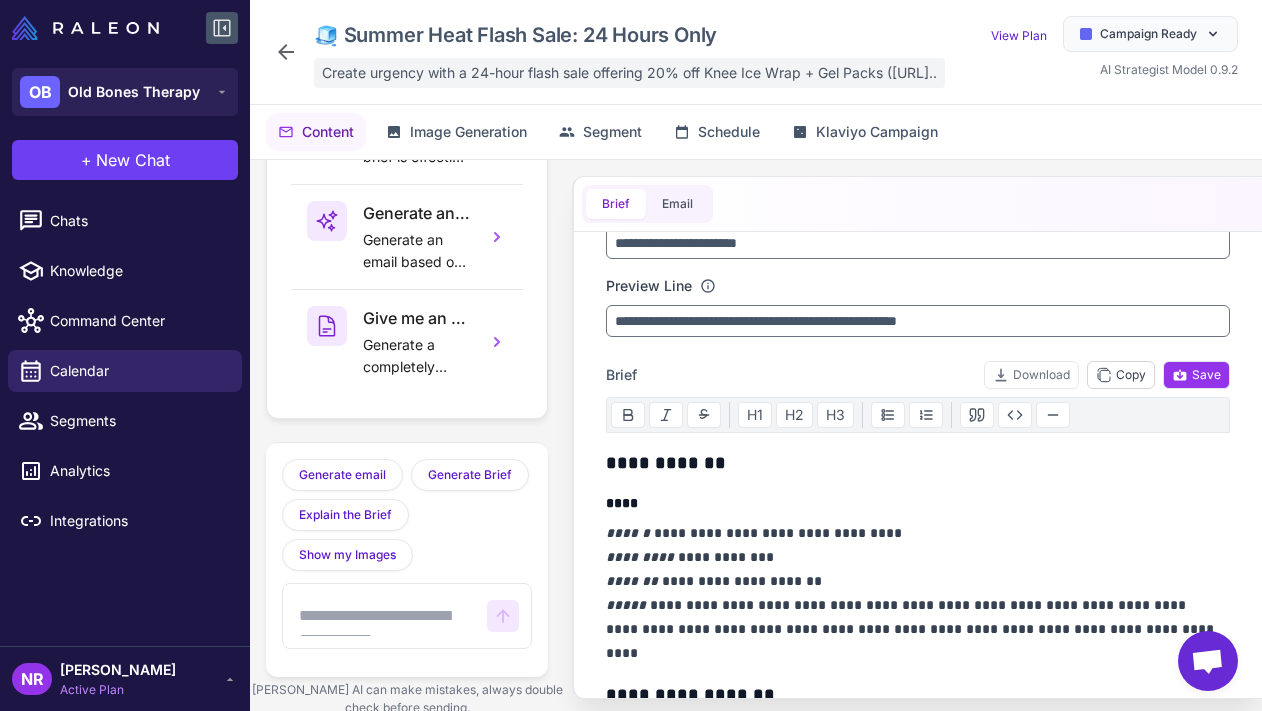 scroll, scrollTop: 0, scrollLeft: 0, axis: both 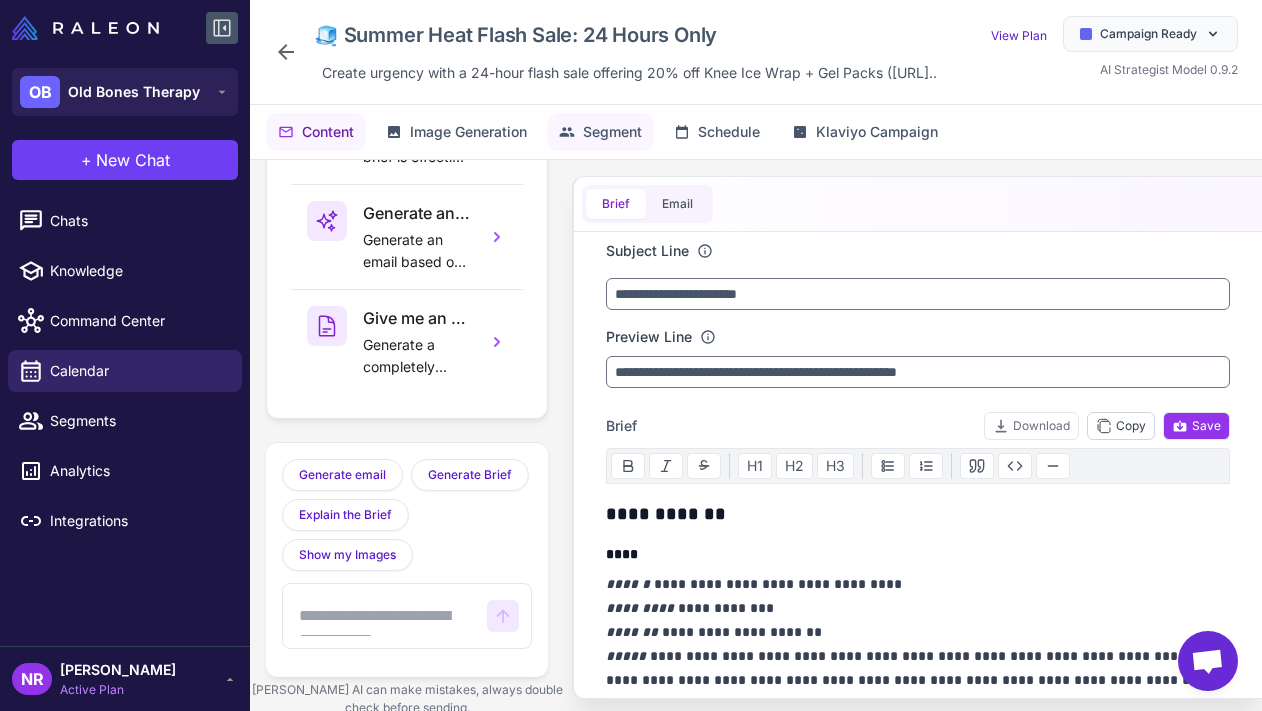 click on "Segment" at bounding box center (612, 132) 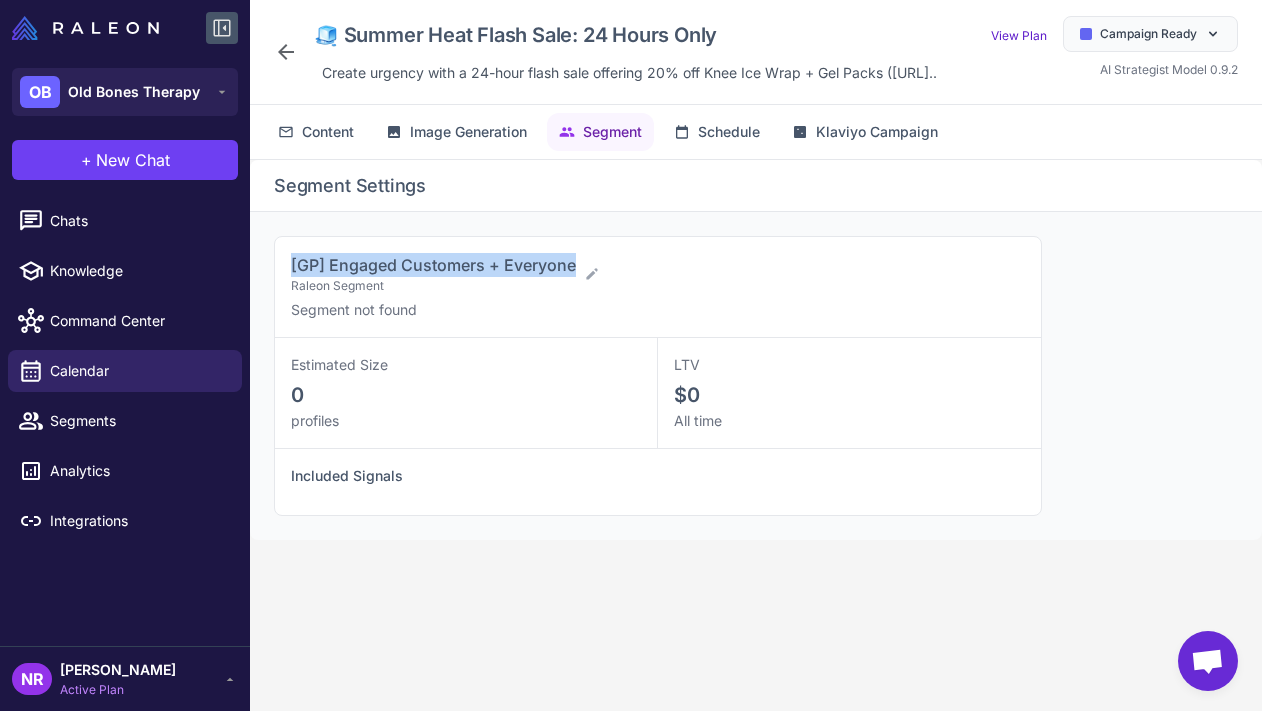 drag, startPoint x: 287, startPoint y: 283, endPoint x: 573, endPoint y: 288, distance: 286.0437 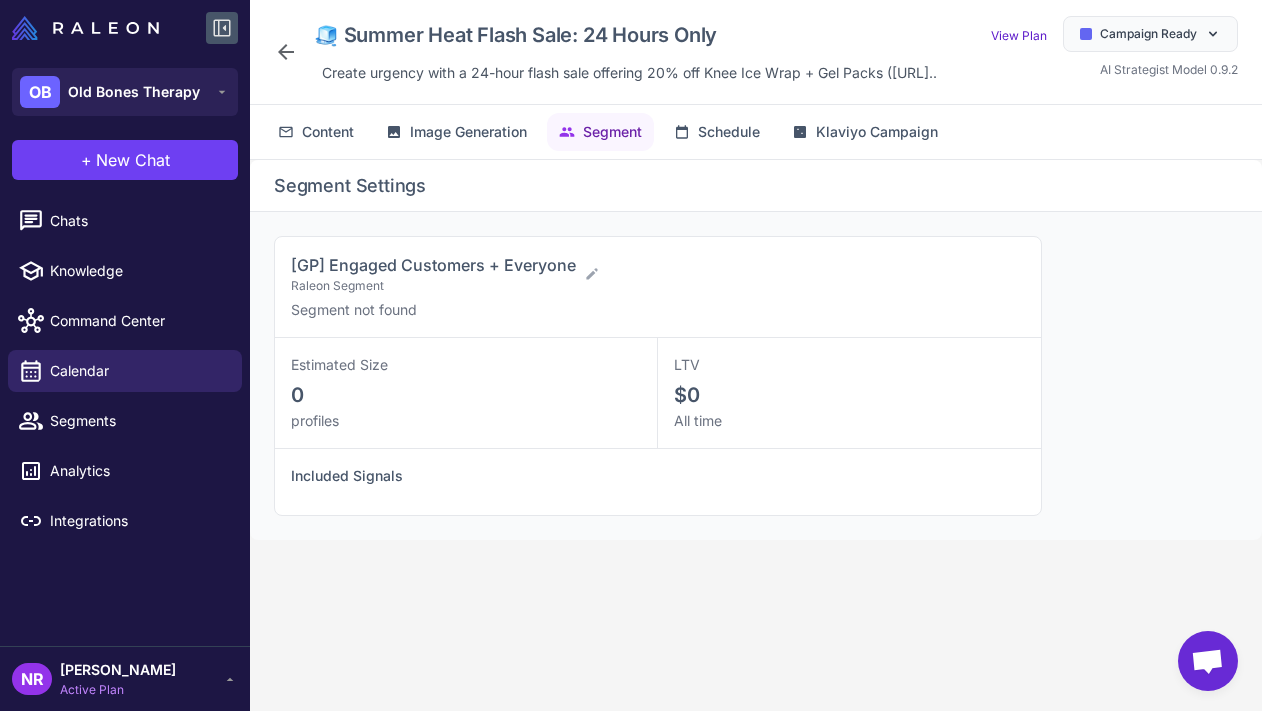click on "[GP] Engaged Customers + Everyone Raleon Segment" at bounding box center (650, 274) 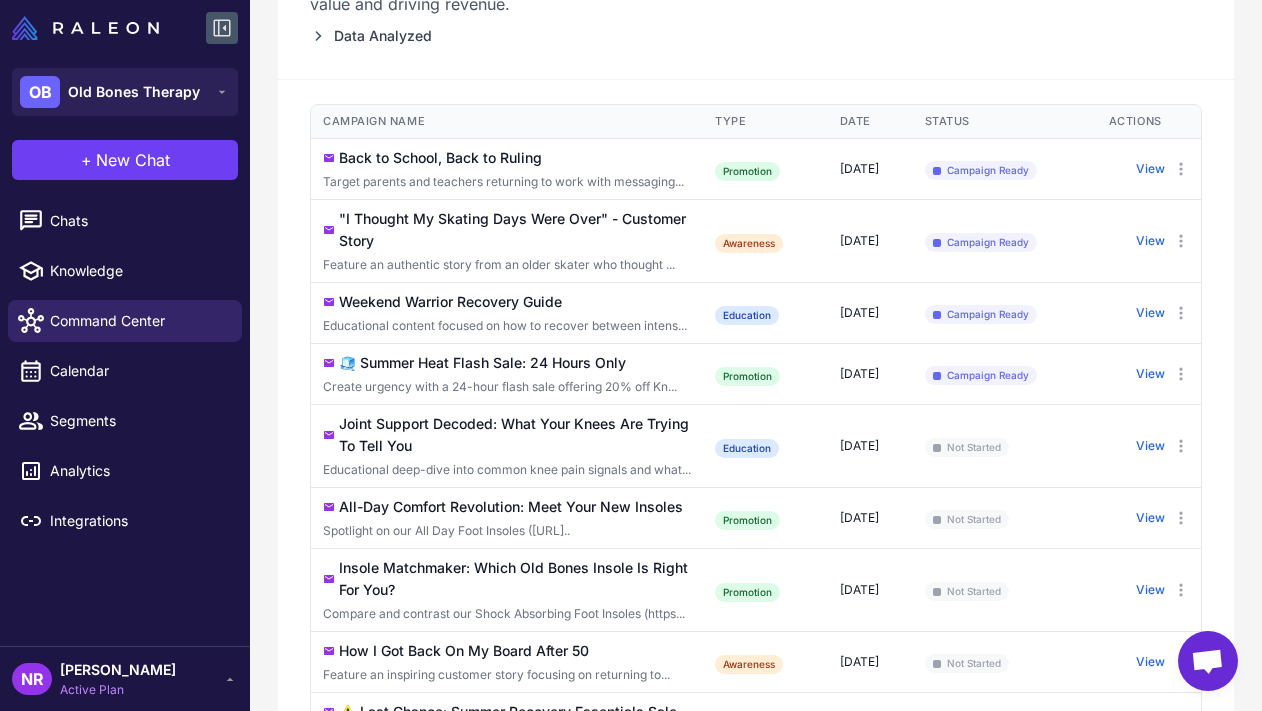scroll, scrollTop: 513, scrollLeft: 0, axis: vertical 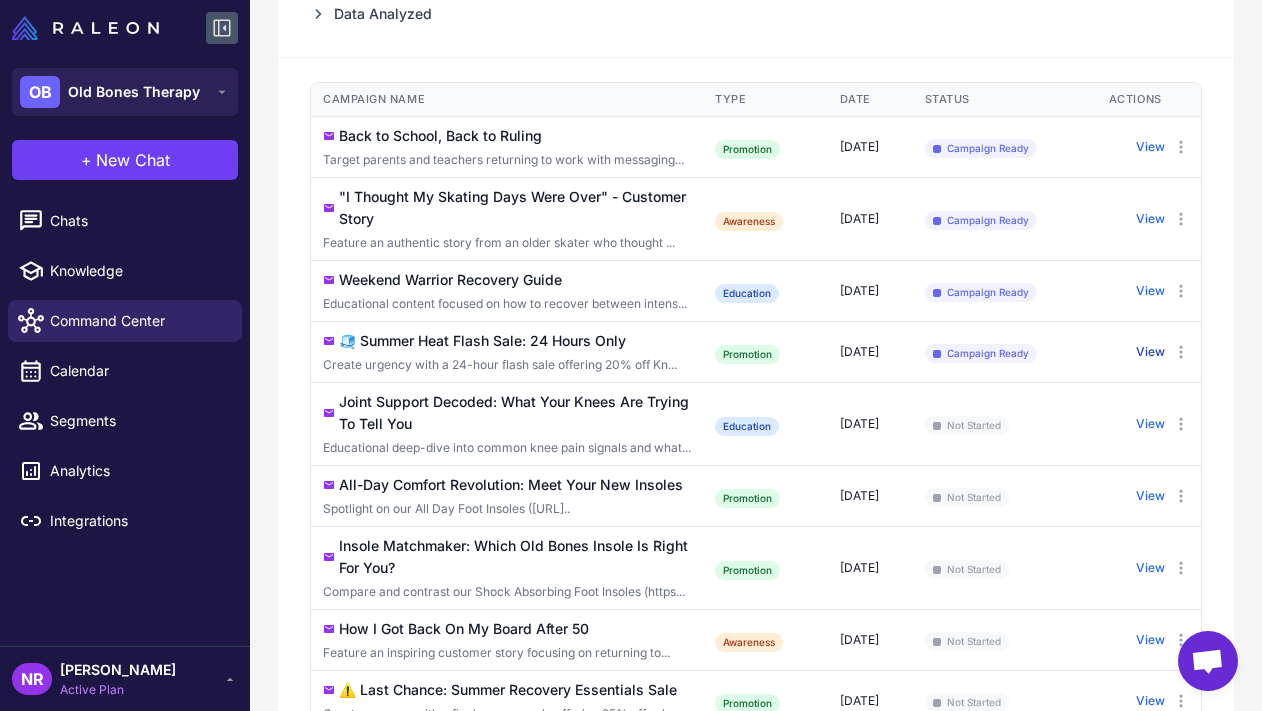 click on "View" at bounding box center (1150, 352) 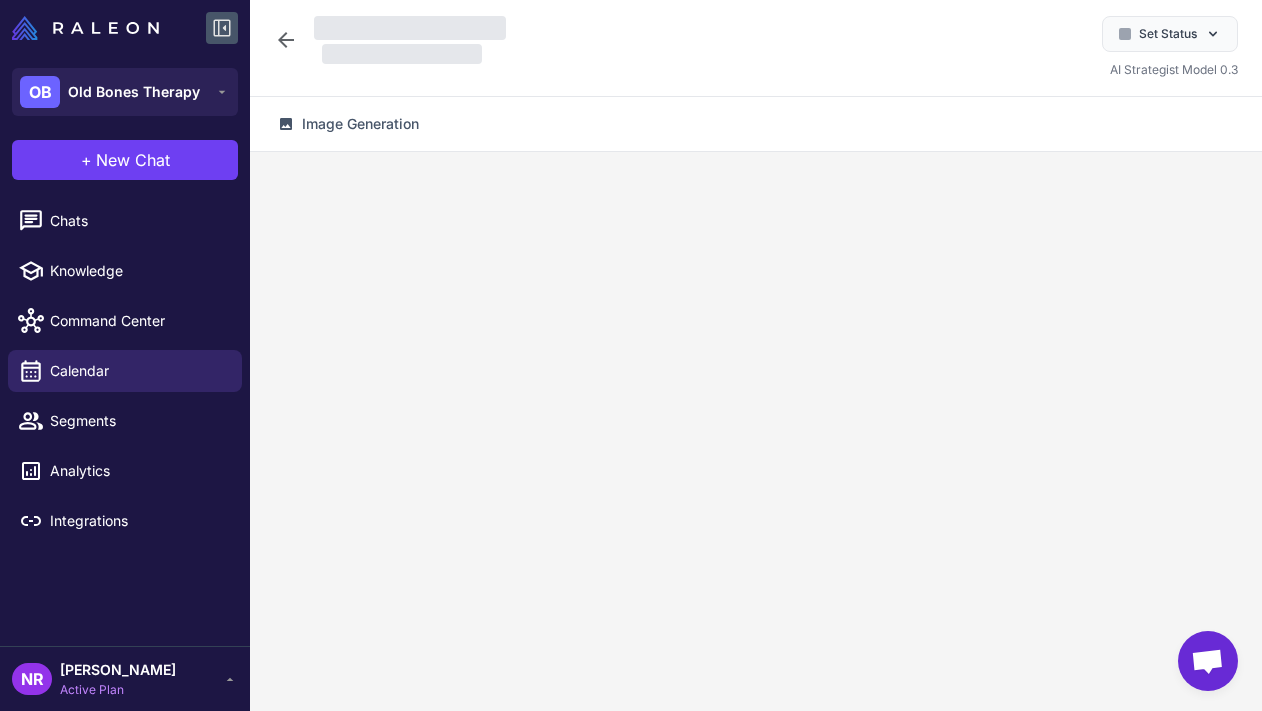 scroll, scrollTop: 0, scrollLeft: 0, axis: both 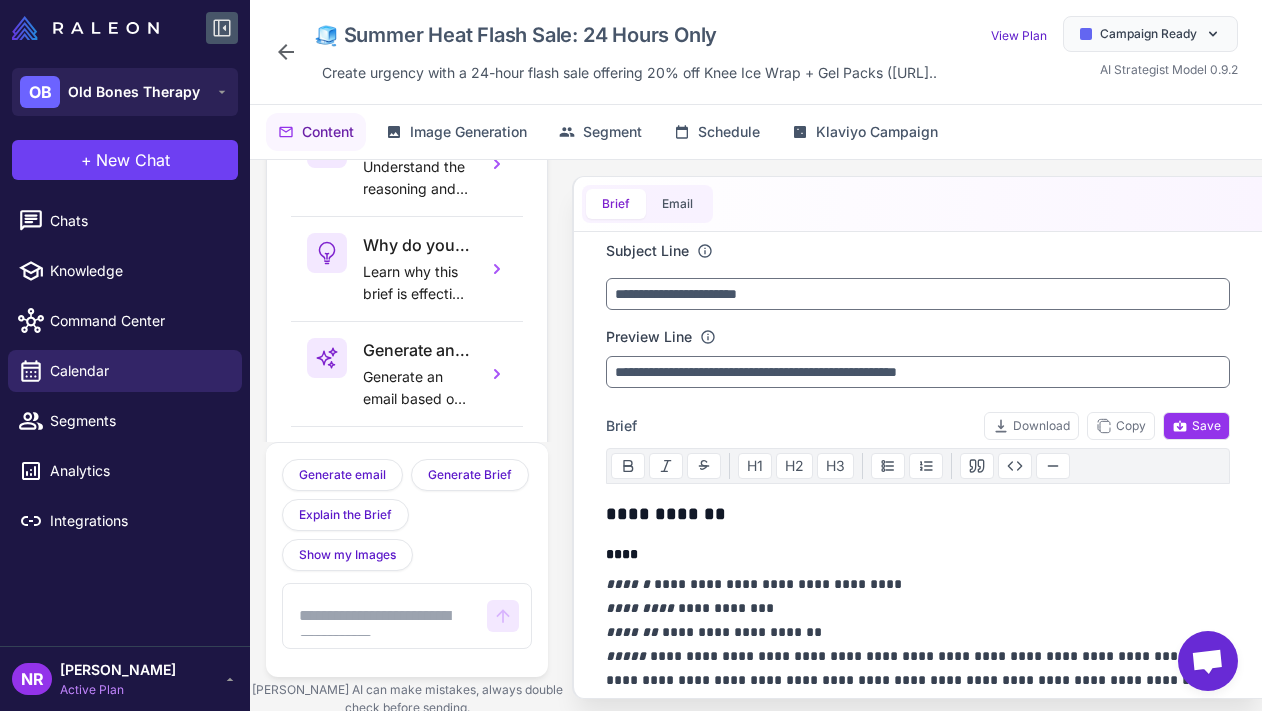 click 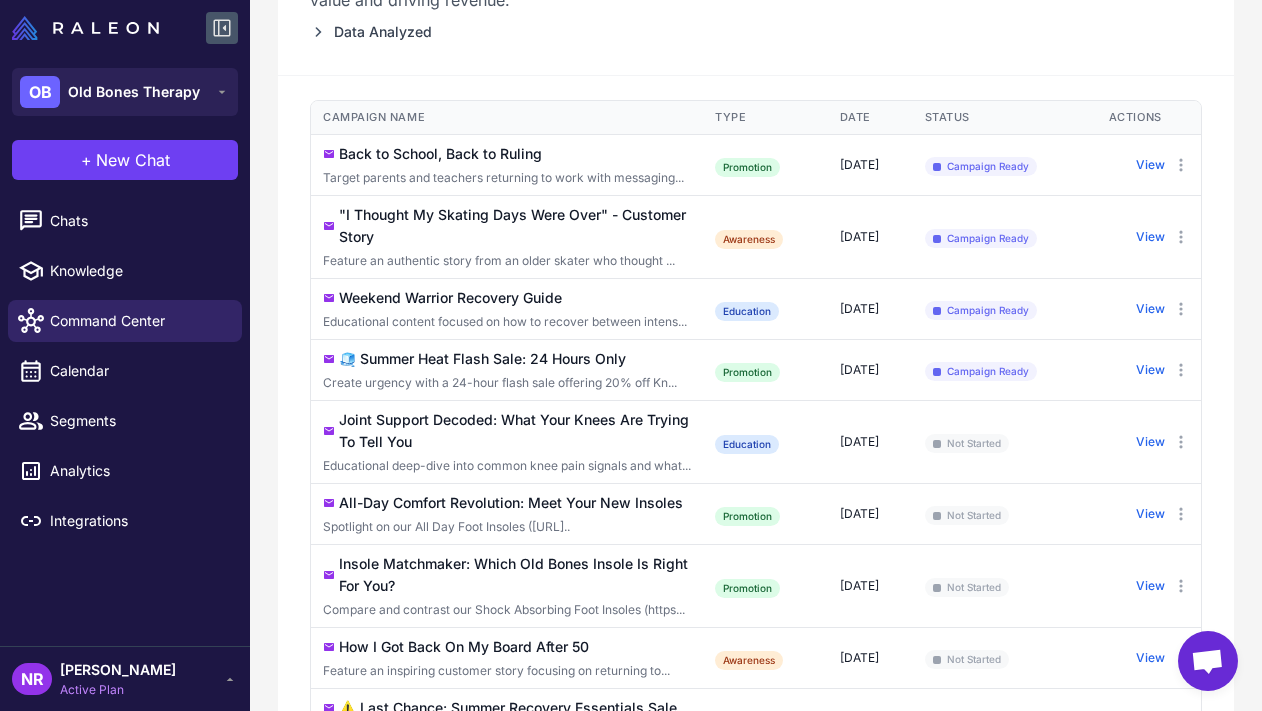 scroll, scrollTop: 509, scrollLeft: 0, axis: vertical 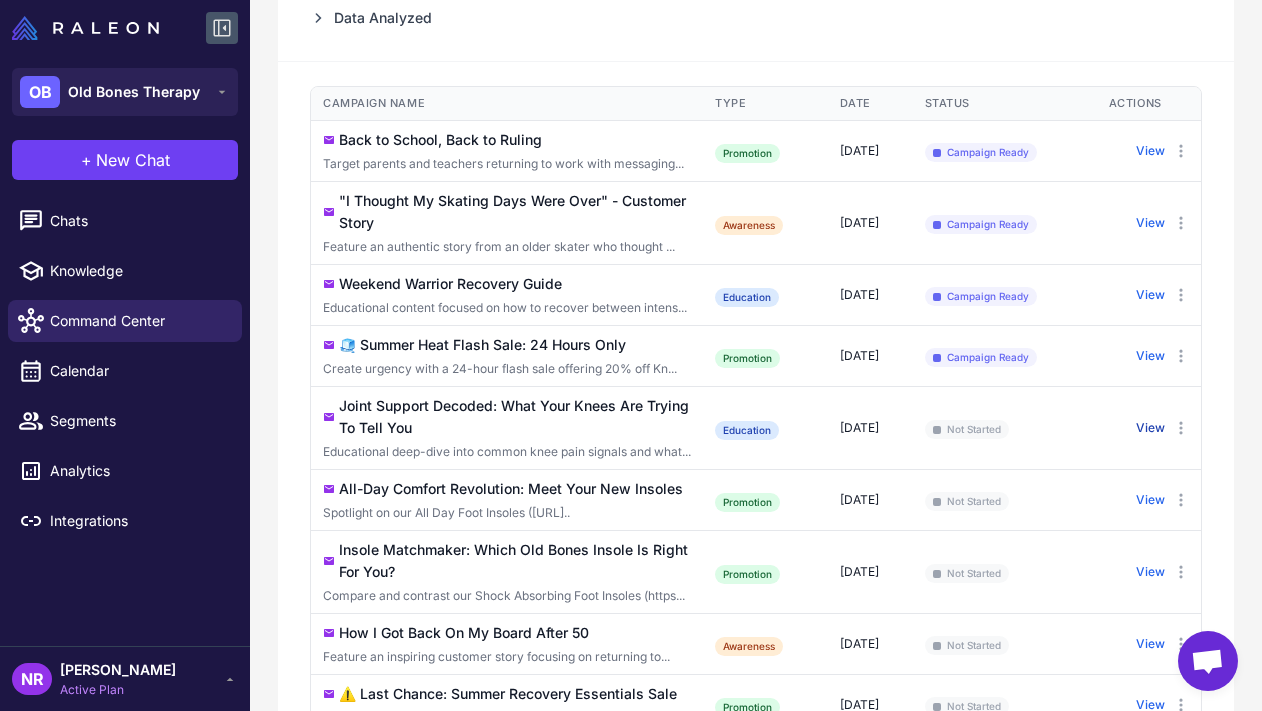 click on "View" at bounding box center [1150, 428] 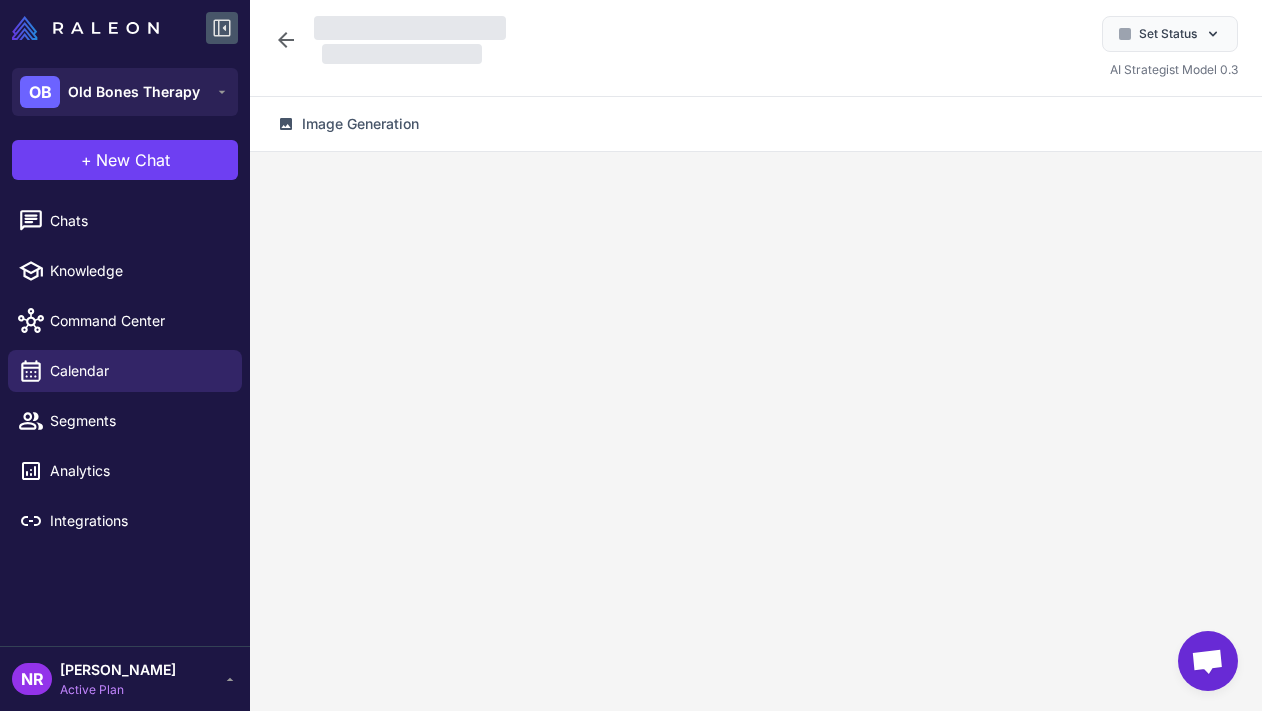 scroll, scrollTop: 0, scrollLeft: 0, axis: both 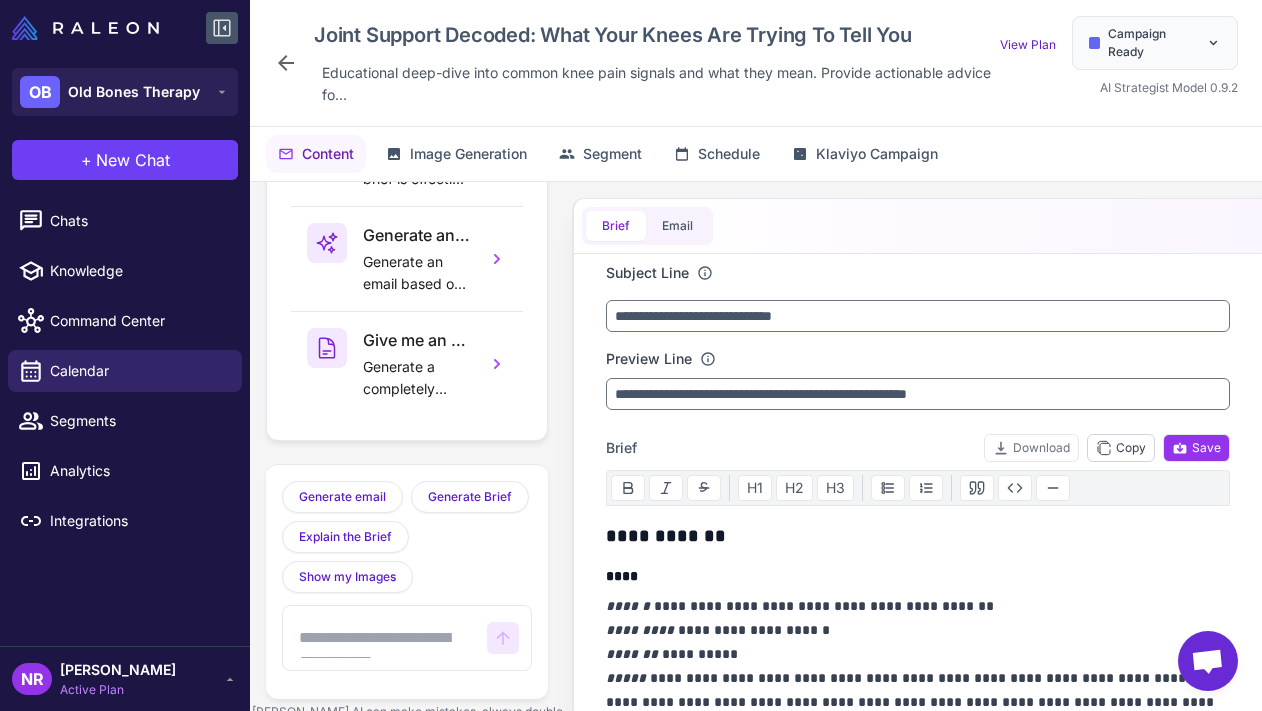 click on "Copy" at bounding box center [1121, 448] 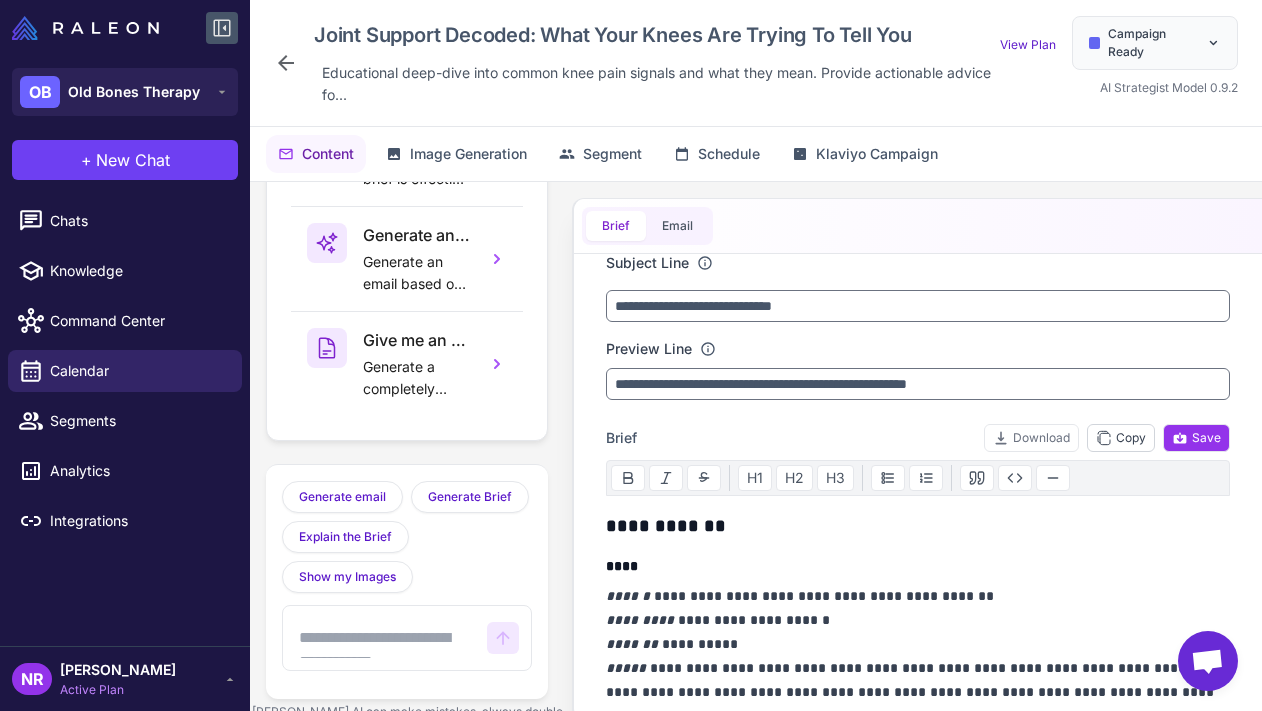 scroll, scrollTop: 0, scrollLeft: 0, axis: both 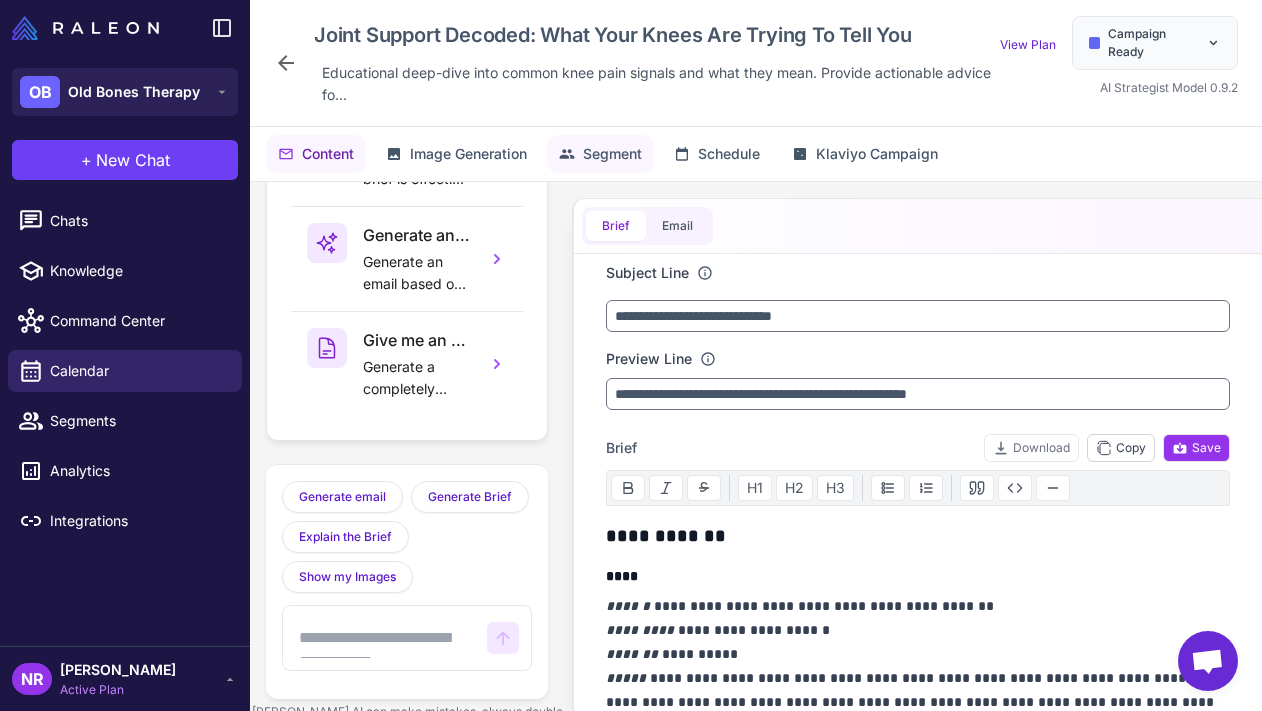 click on "Segment" at bounding box center [612, 154] 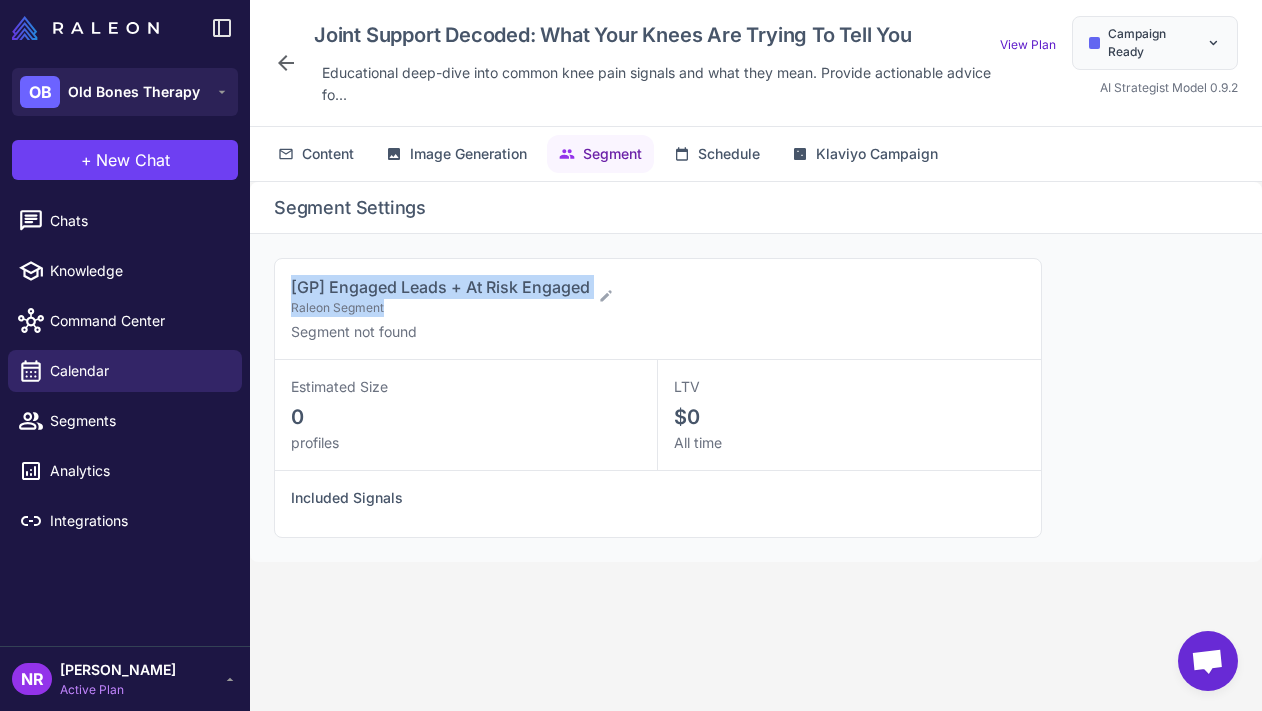 drag, startPoint x: 601, startPoint y: 285, endPoint x: 266, endPoint y: 280, distance: 335.03732 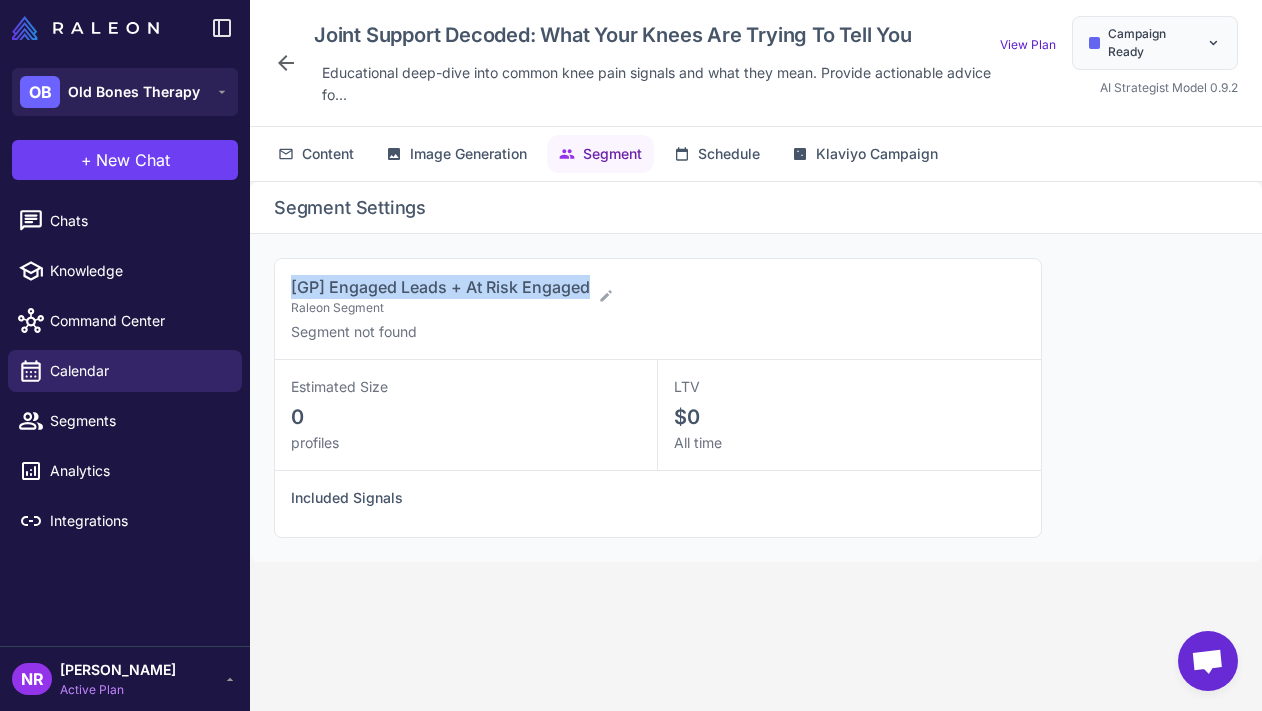 drag, startPoint x: 285, startPoint y: 280, endPoint x: 596, endPoint y: 282, distance: 311.00644 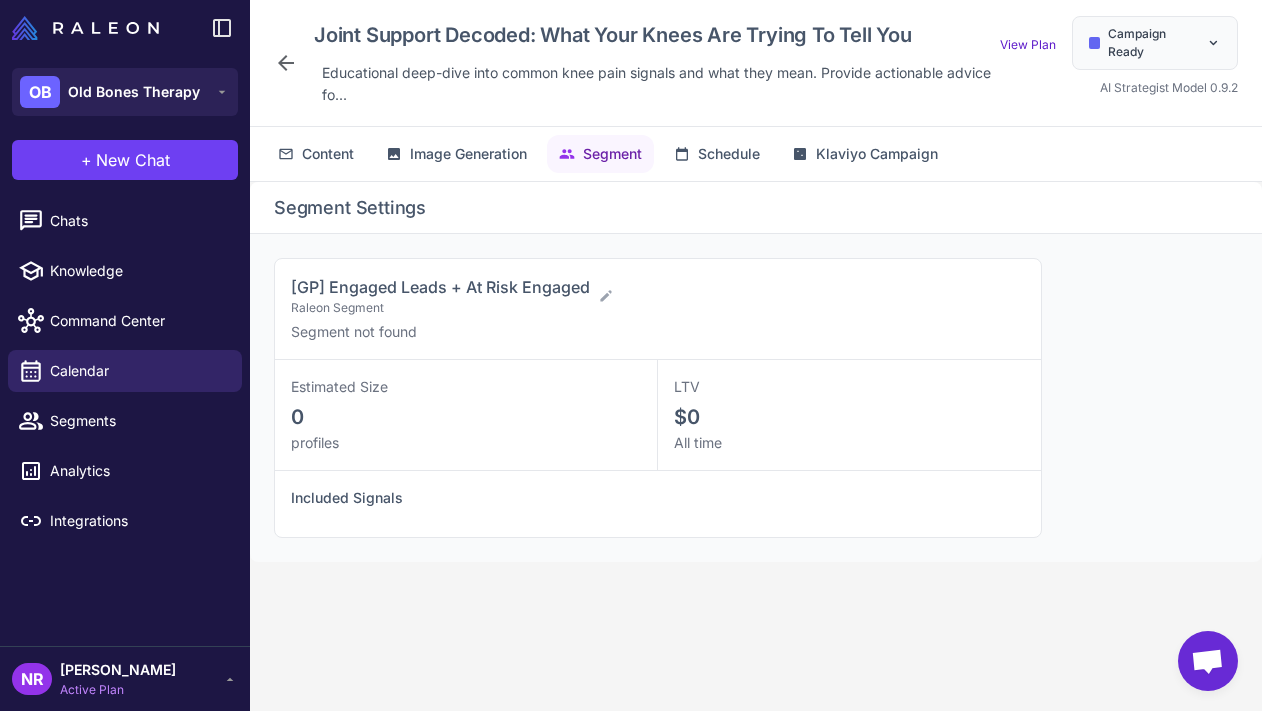 click 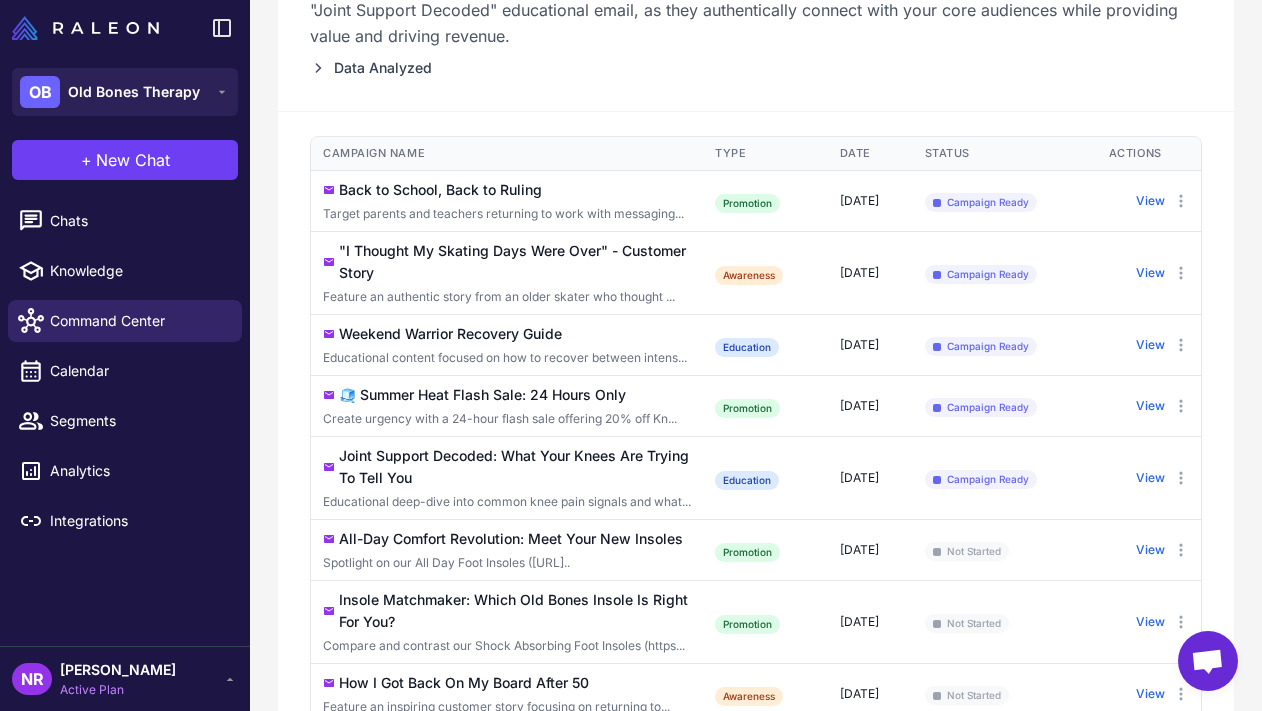 scroll, scrollTop: 460, scrollLeft: 0, axis: vertical 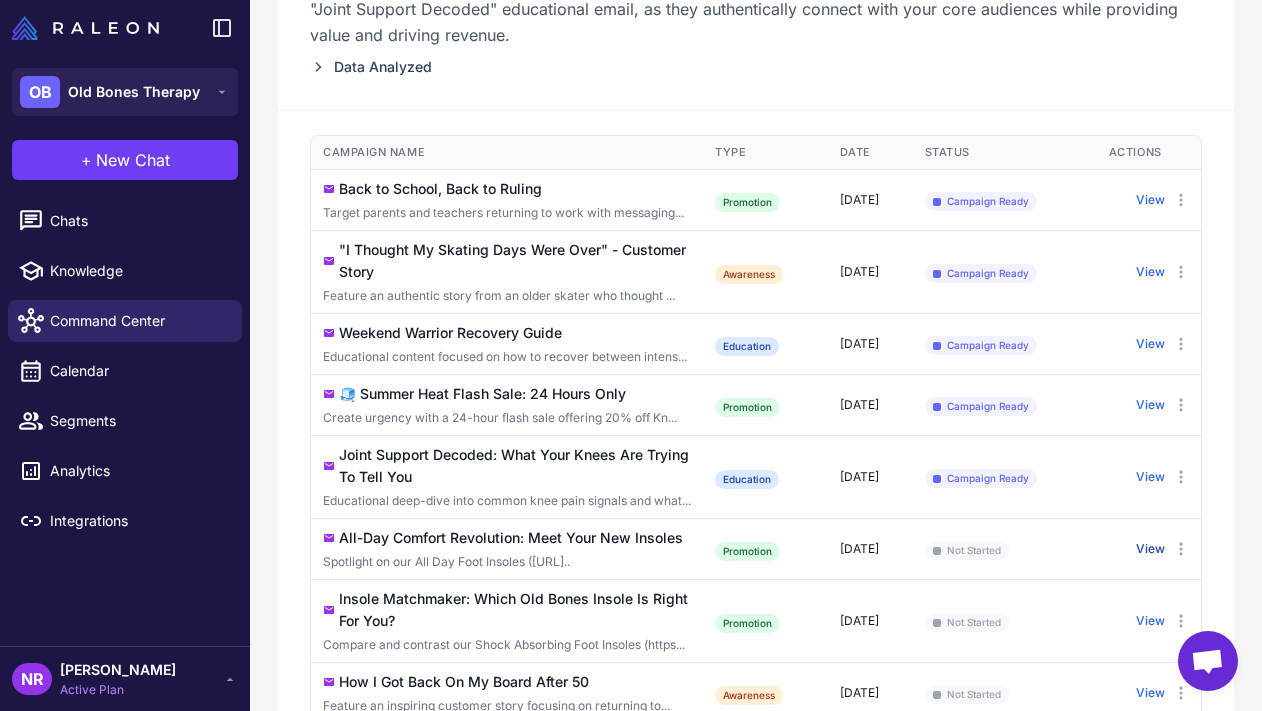 click on "View" at bounding box center (1150, 549) 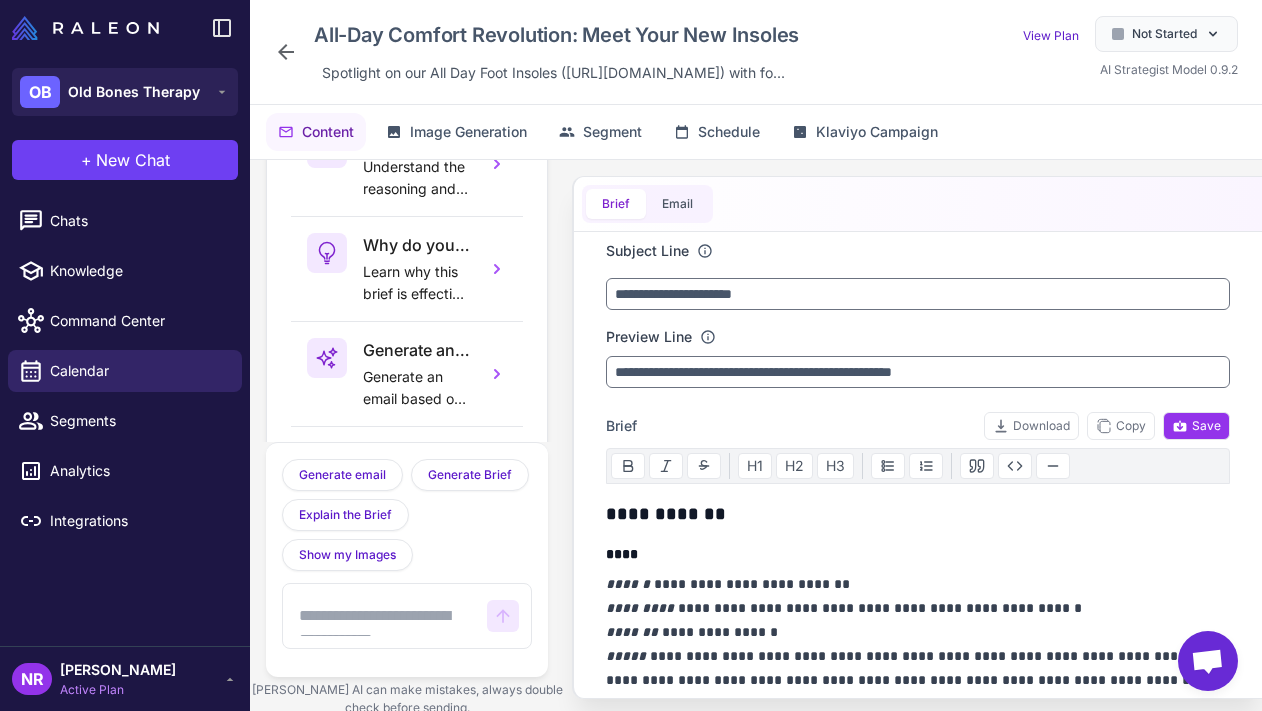 scroll, scrollTop: 137, scrollLeft: 0, axis: vertical 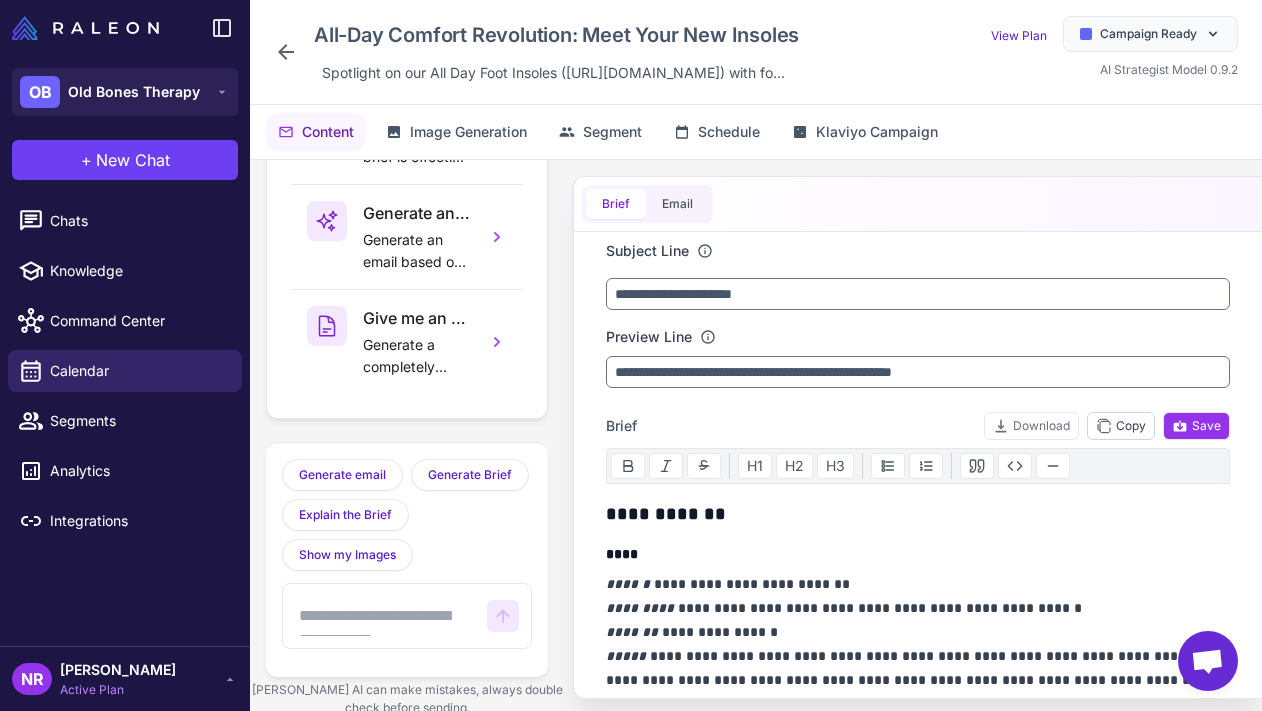 click on "Copy" at bounding box center [1121, 426] 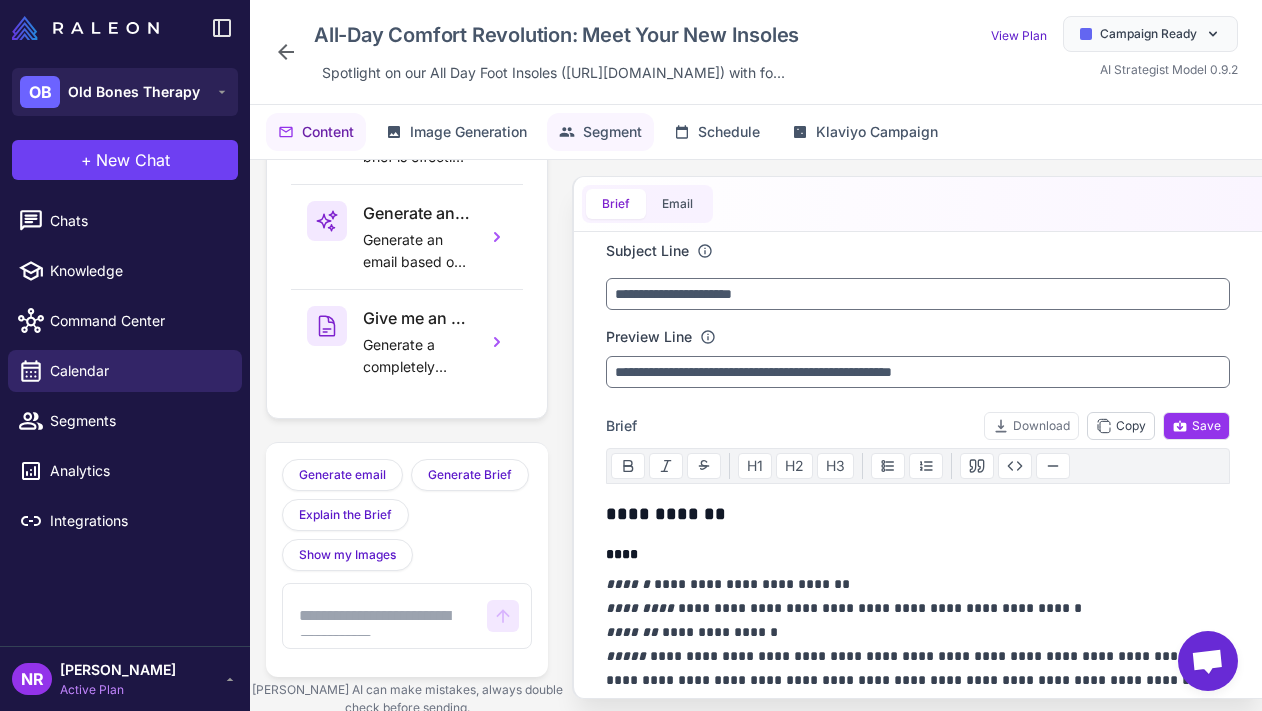 click on "Segment" at bounding box center [612, 132] 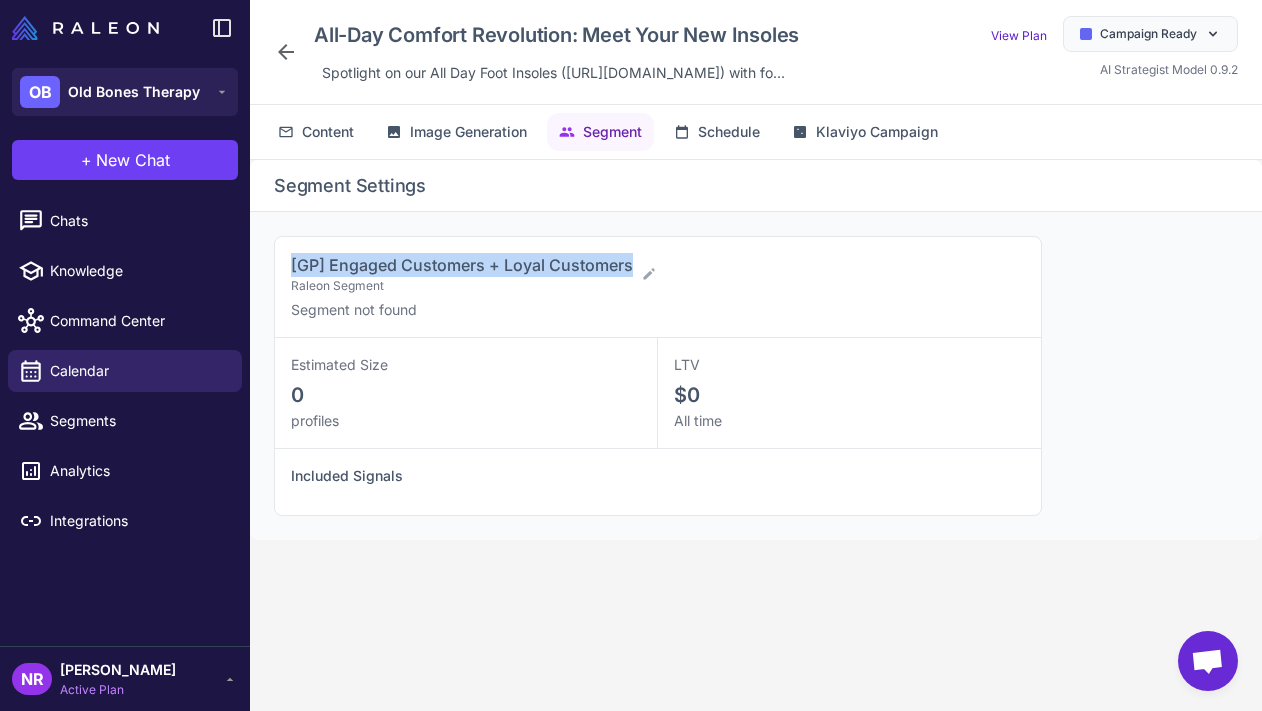 drag, startPoint x: 292, startPoint y: 283, endPoint x: 634, endPoint y: 287, distance: 342.02338 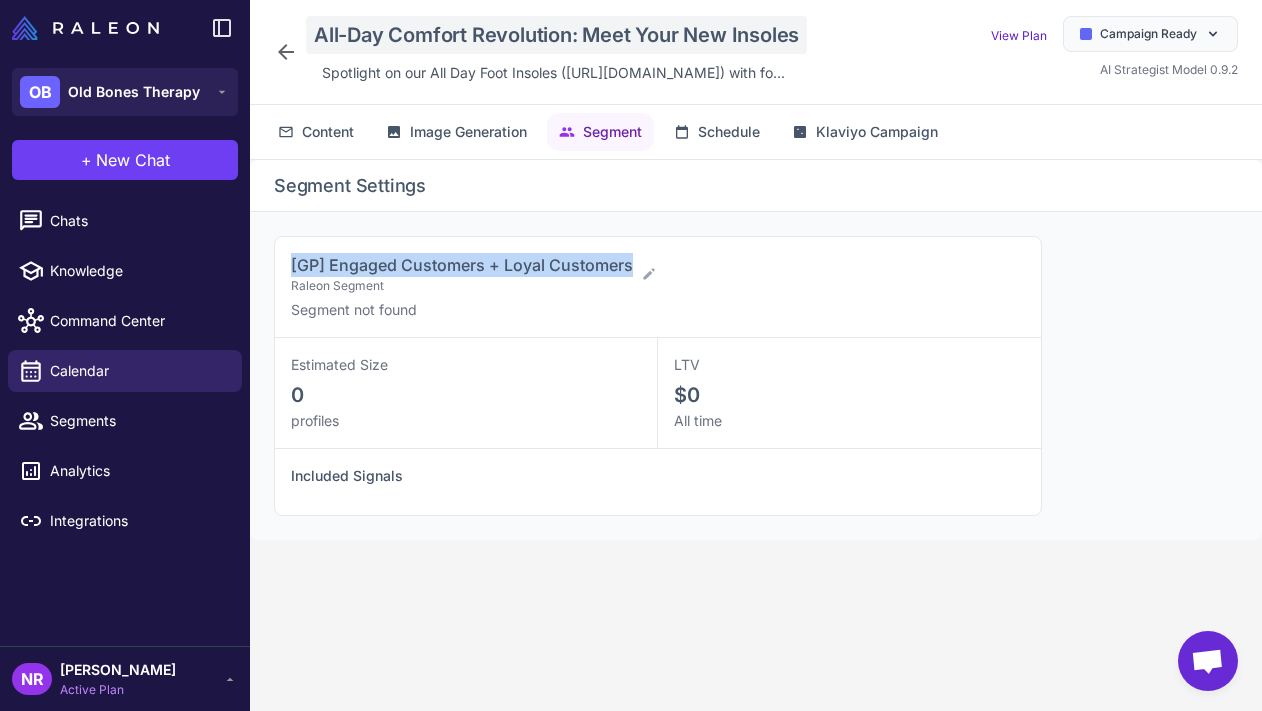 copy on "[GP] Engaged Customers + Loyal Customers" 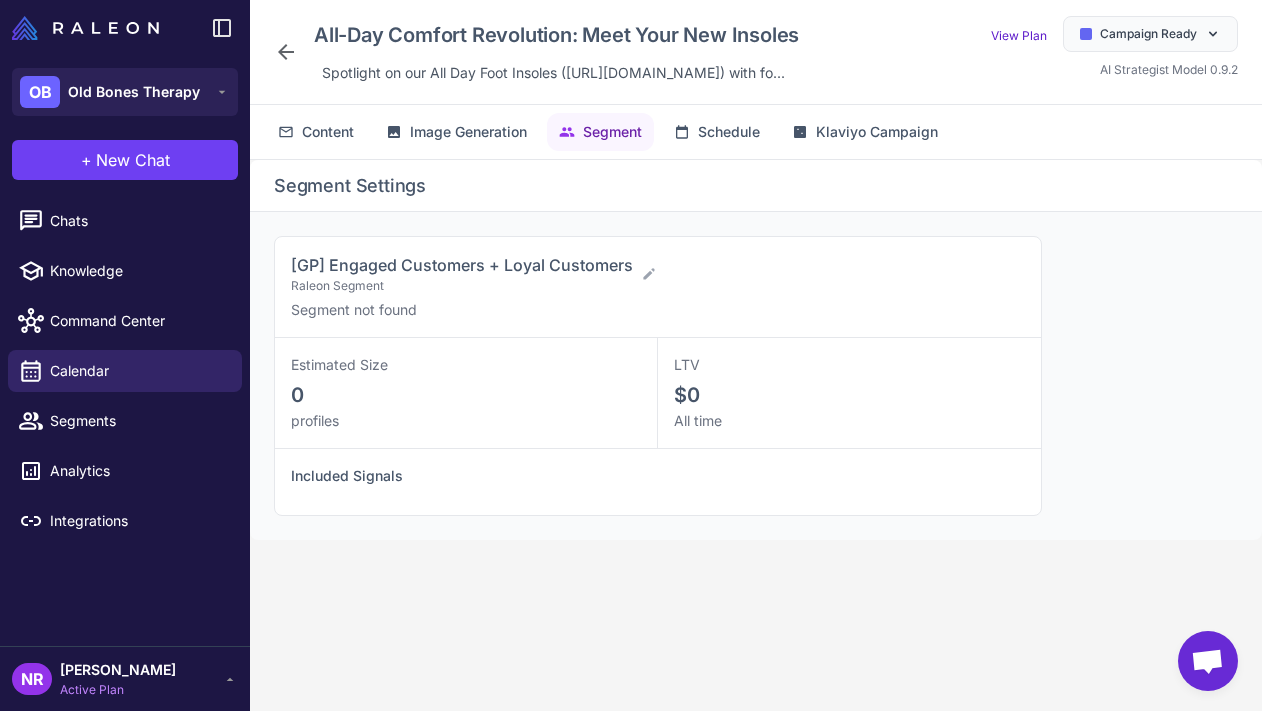 click 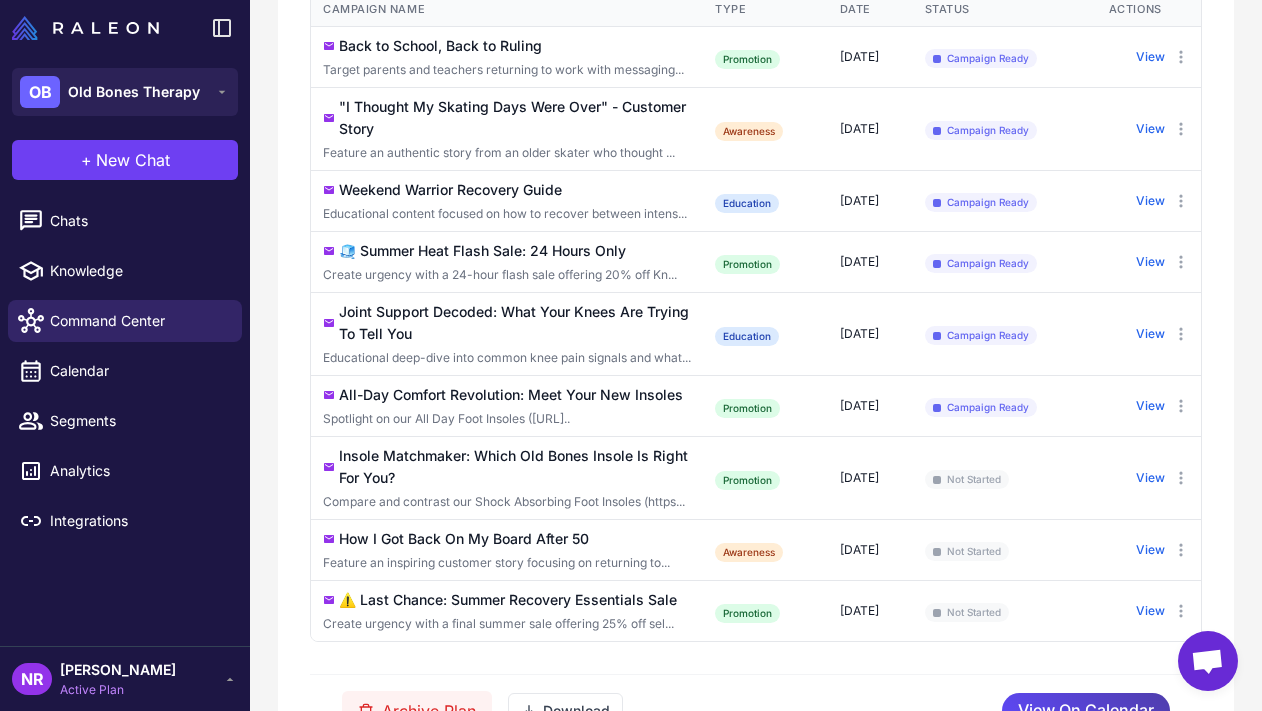 scroll, scrollTop: 634, scrollLeft: 0, axis: vertical 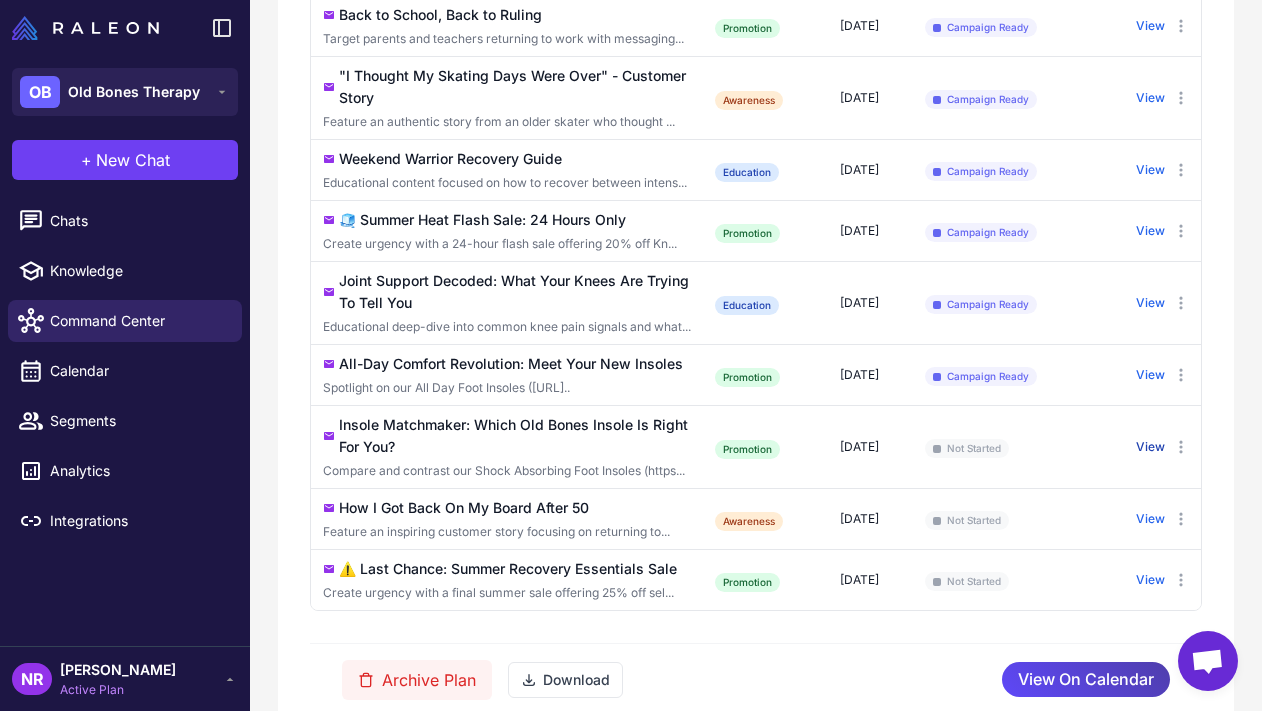 click on "View" at bounding box center (1150, 447) 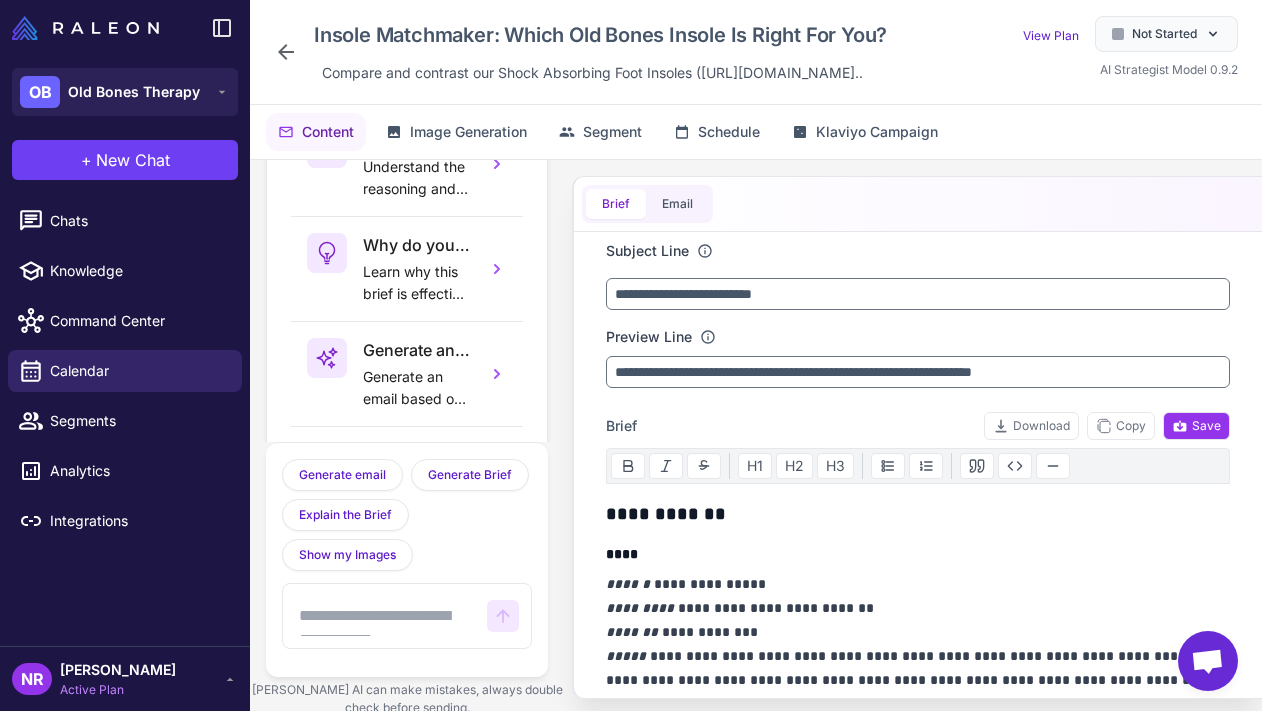 scroll, scrollTop: 137, scrollLeft: 0, axis: vertical 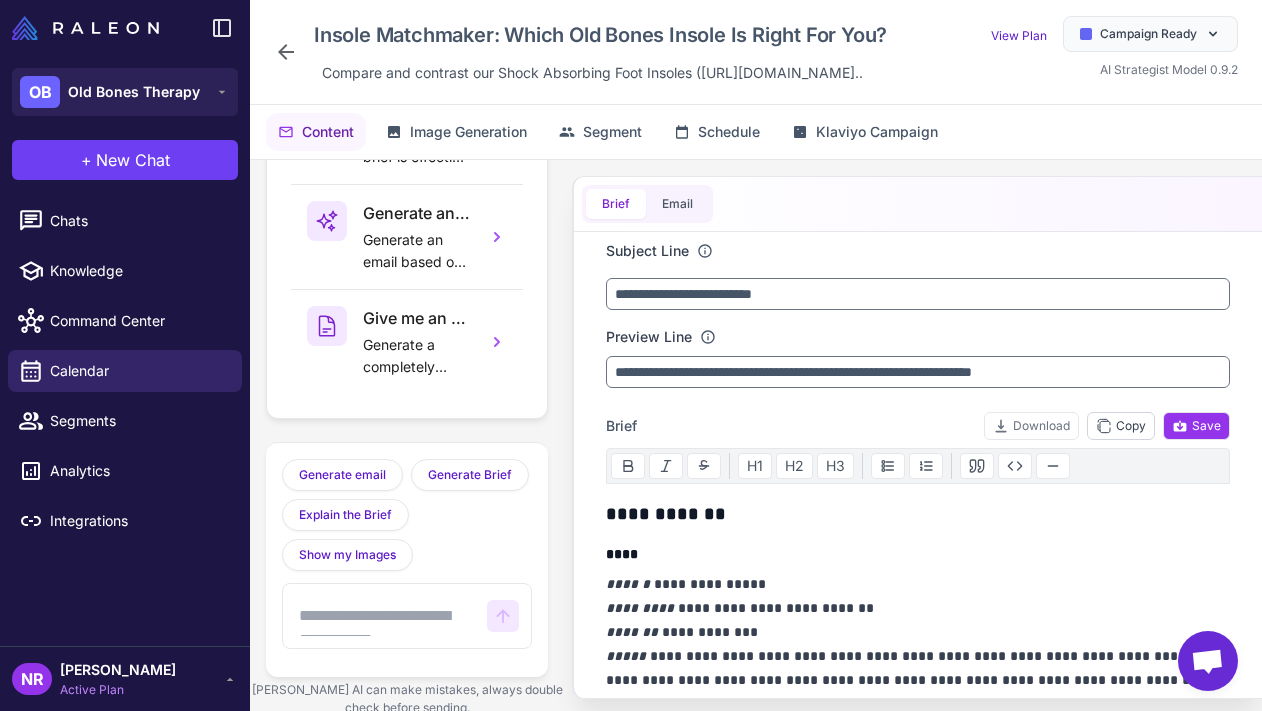 click on "Copy" at bounding box center [1121, 426] 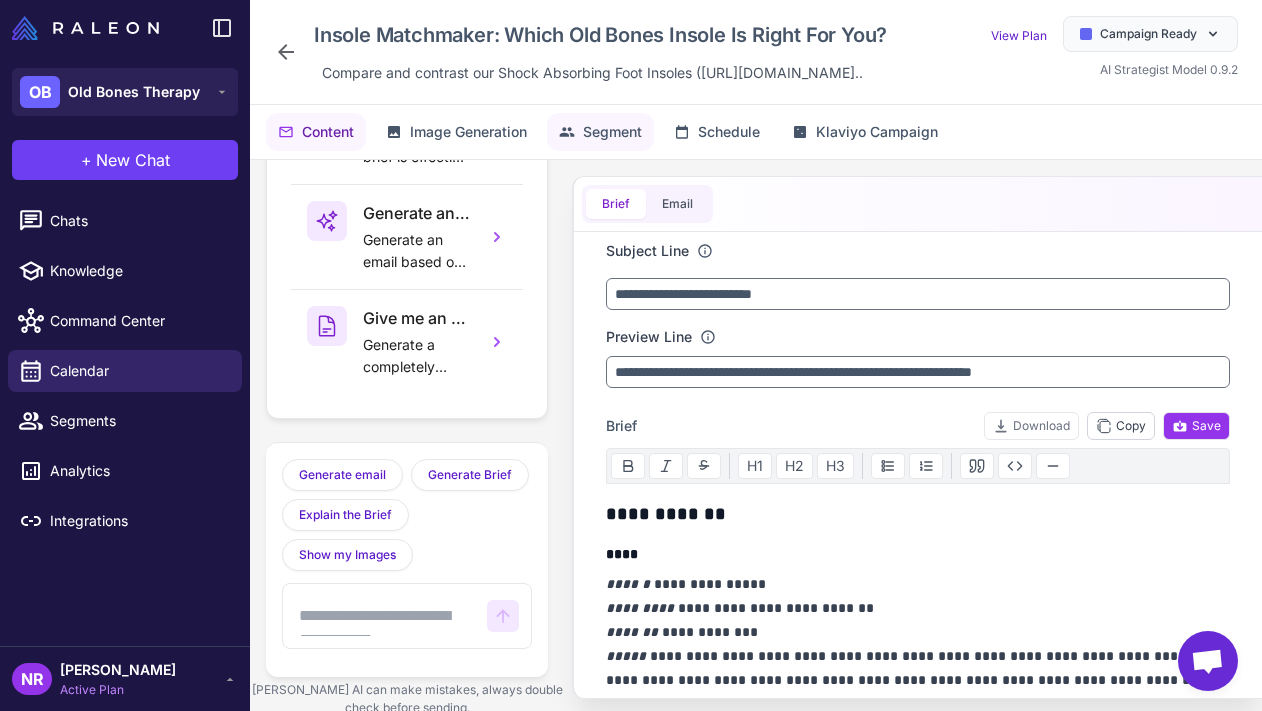 click on "Segment" at bounding box center [612, 132] 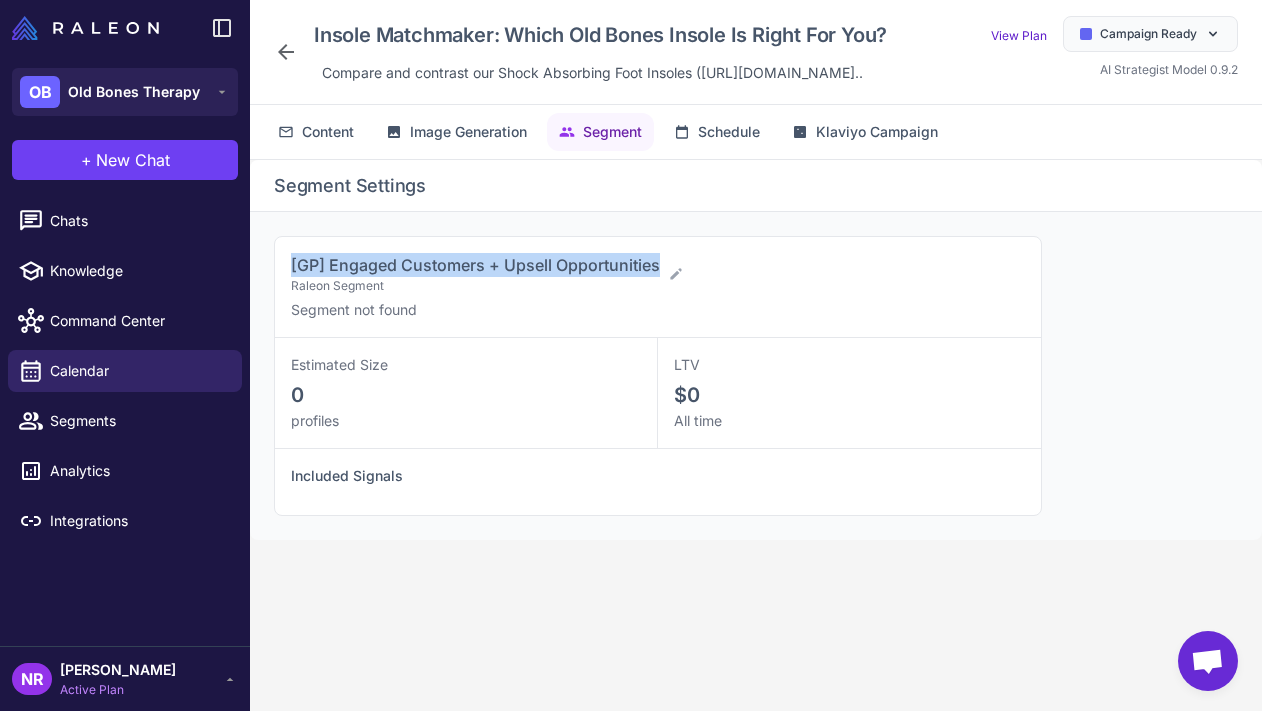 drag, startPoint x: 289, startPoint y: 285, endPoint x: 665, endPoint y: 278, distance: 376.06516 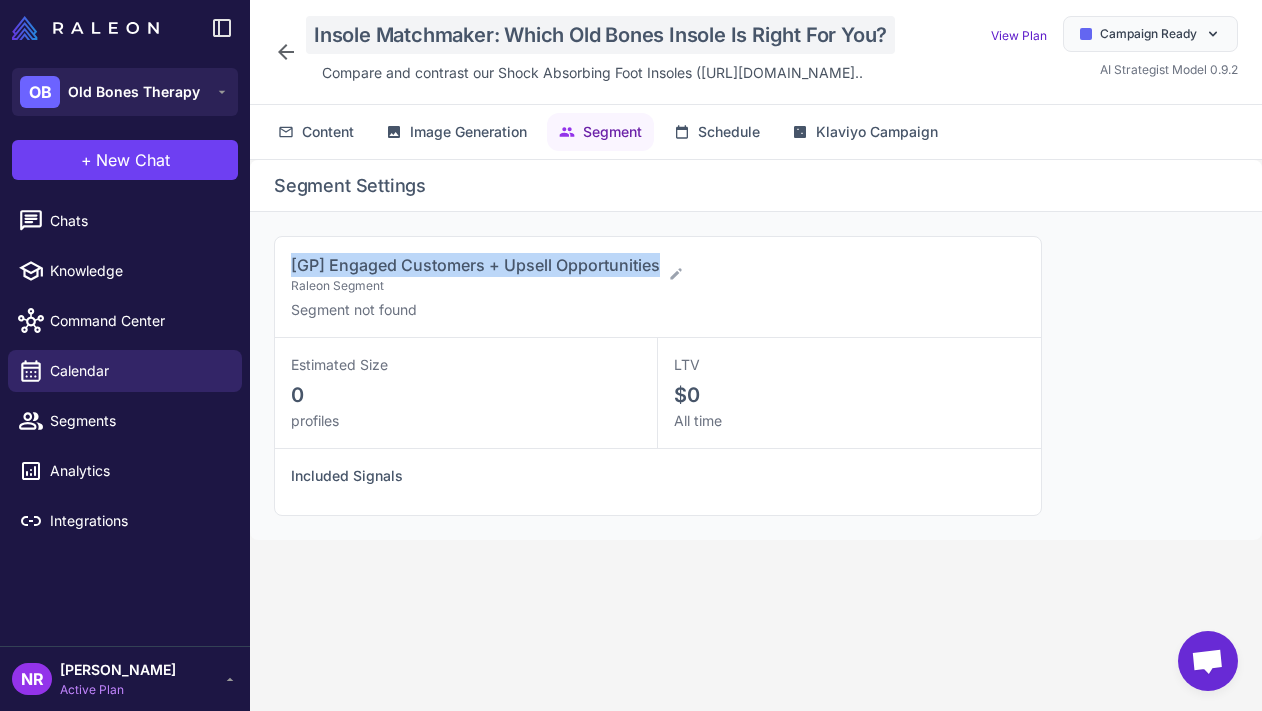 copy on "[GP] Engaged Customers + Upsell Opportunities" 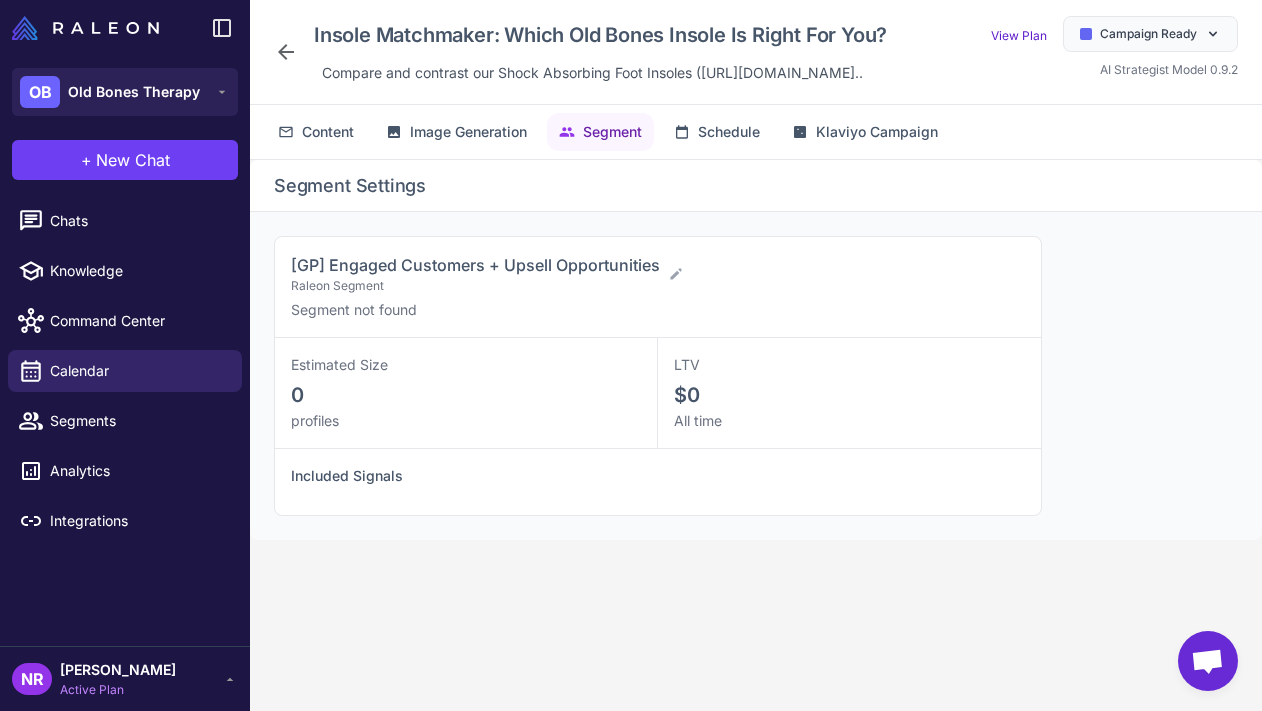 click 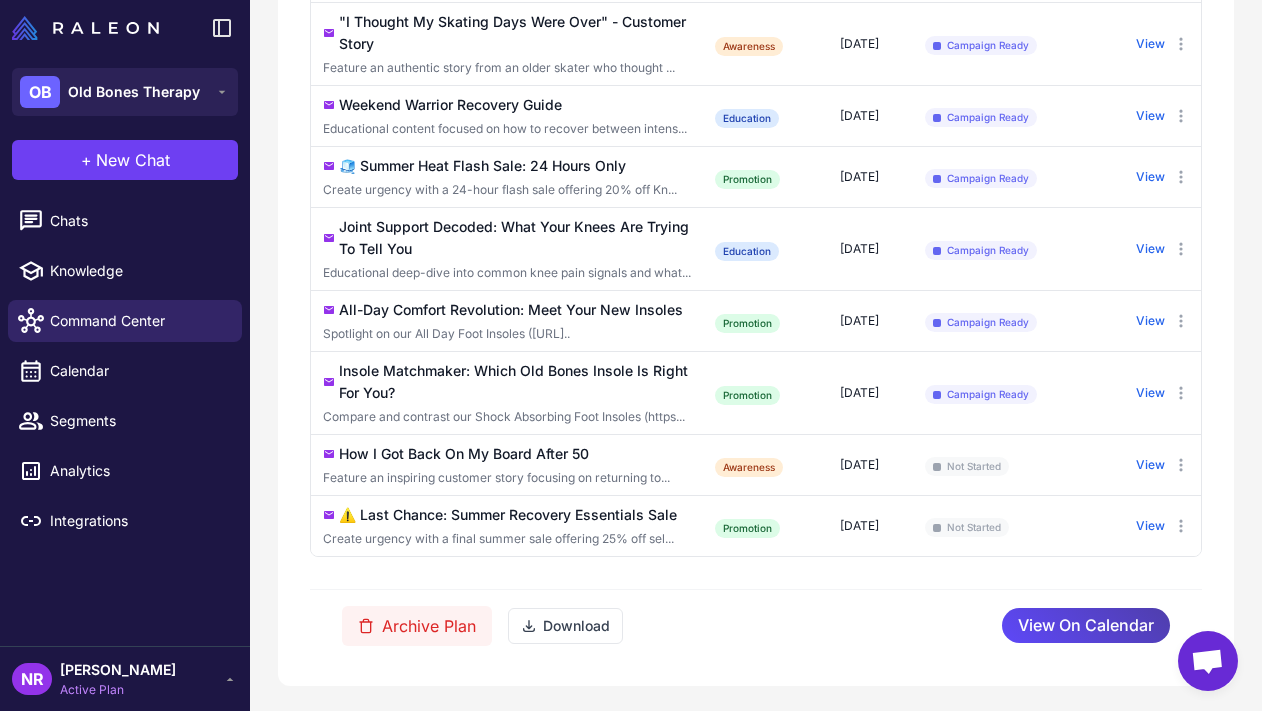 scroll, scrollTop: 690, scrollLeft: 0, axis: vertical 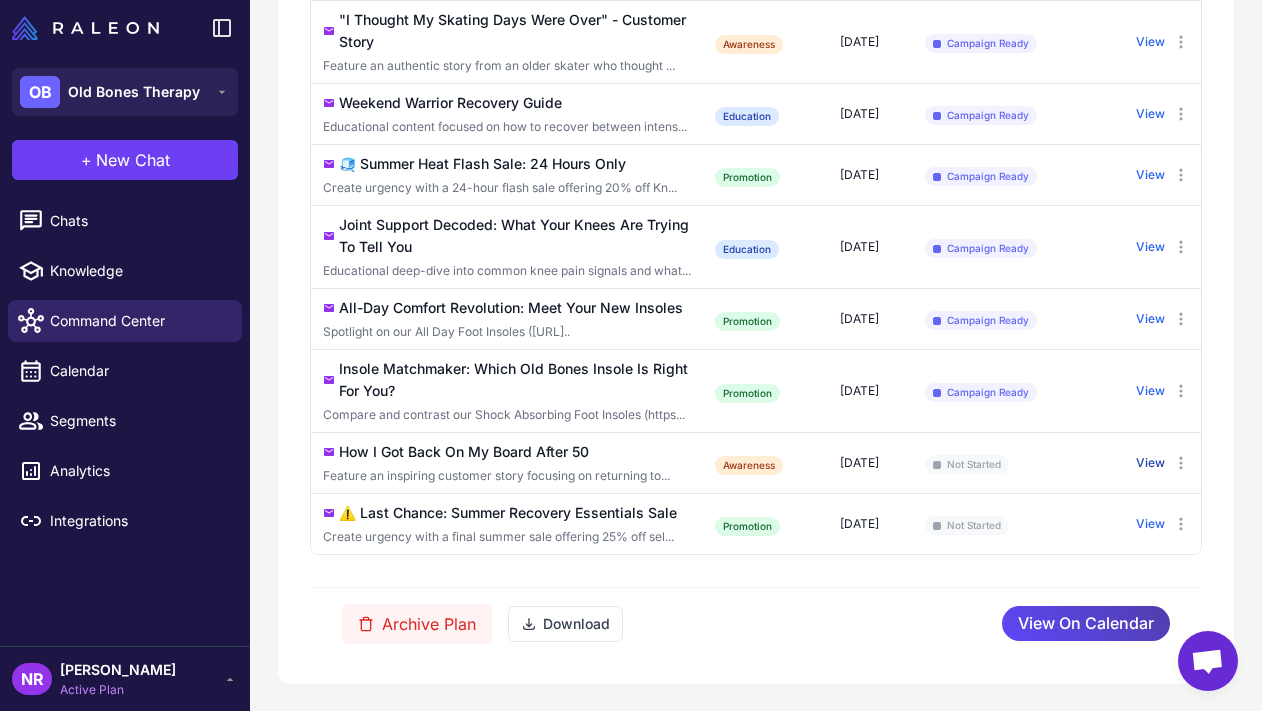 click on "View" at bounding box center (1150, 463) 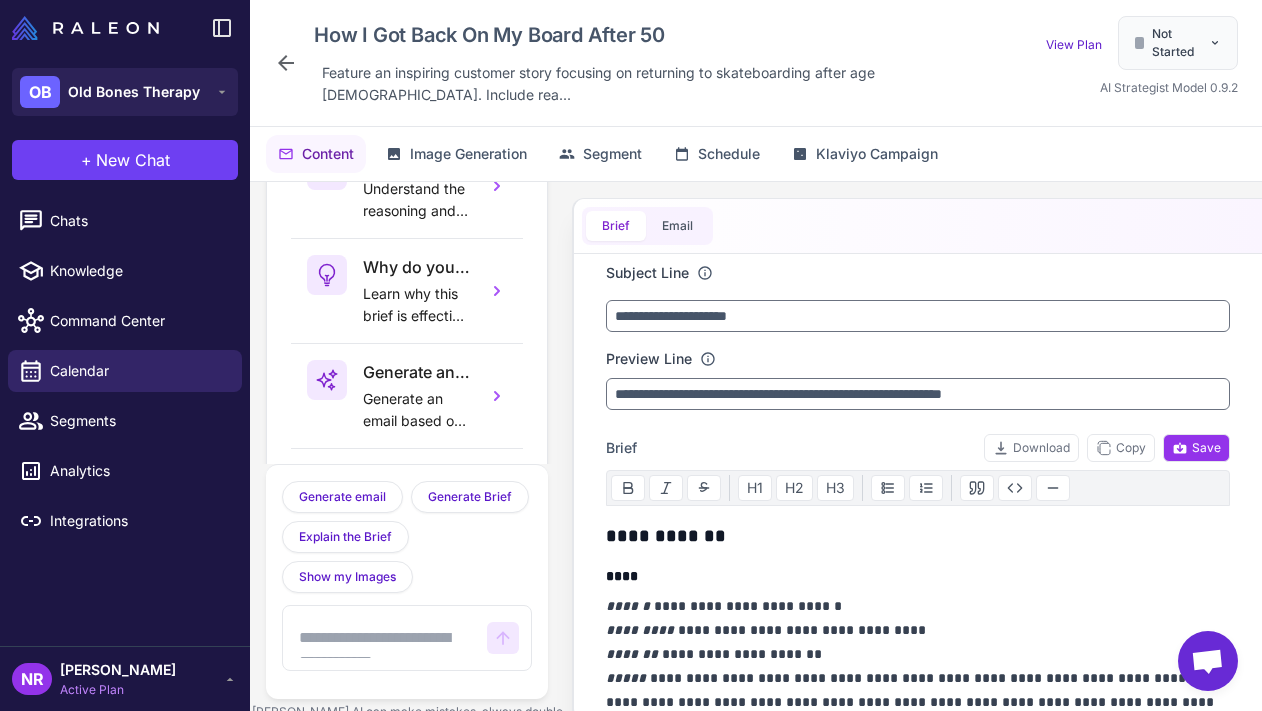 scroll, scrollTop: 137, scrollLeft: 0, axis: vertical 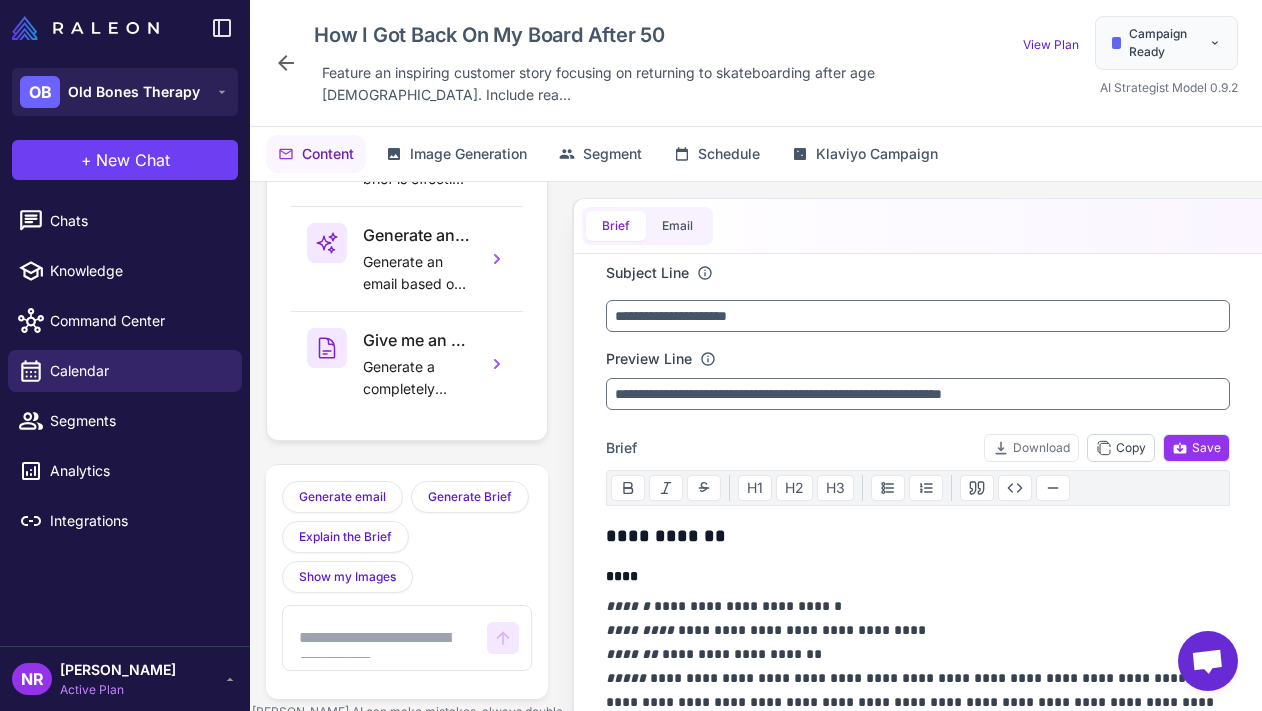 click on "Copy" at bounding box center [1121, 448] 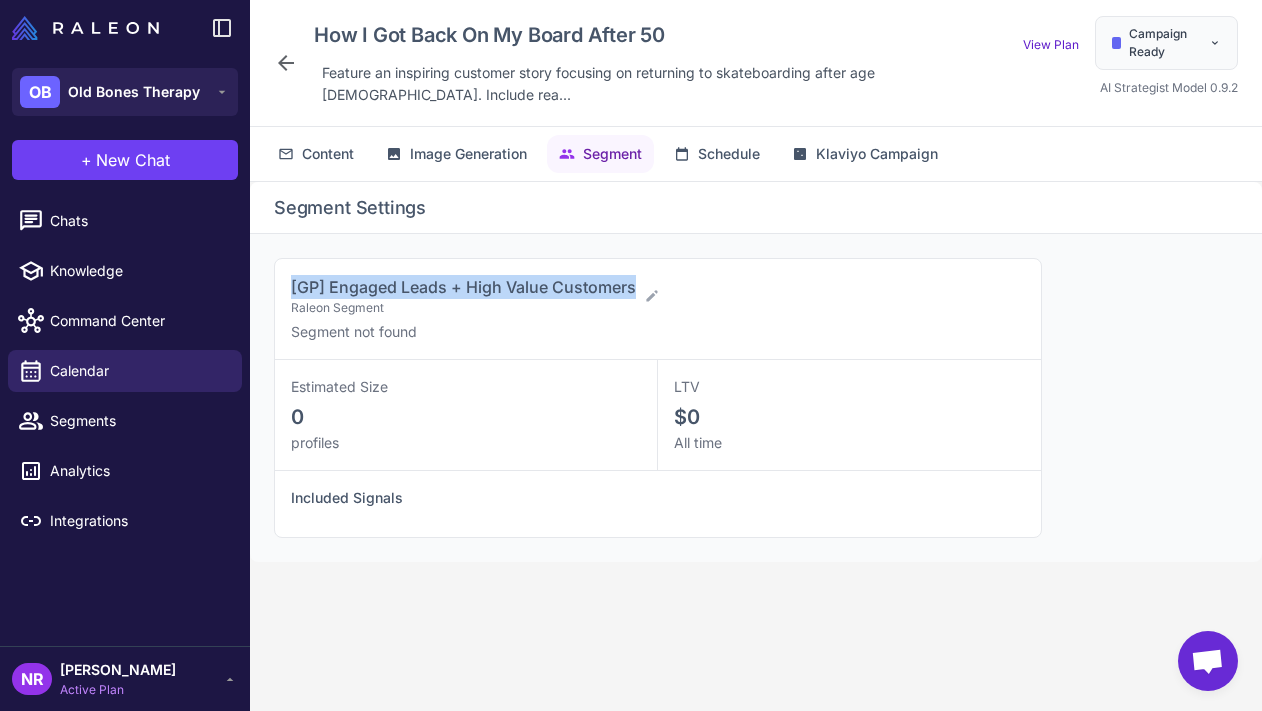 drag, startPoint x: 292, startPoint y: 288, endPoint x: 637, endPoint y: 285, distance: 345.01303 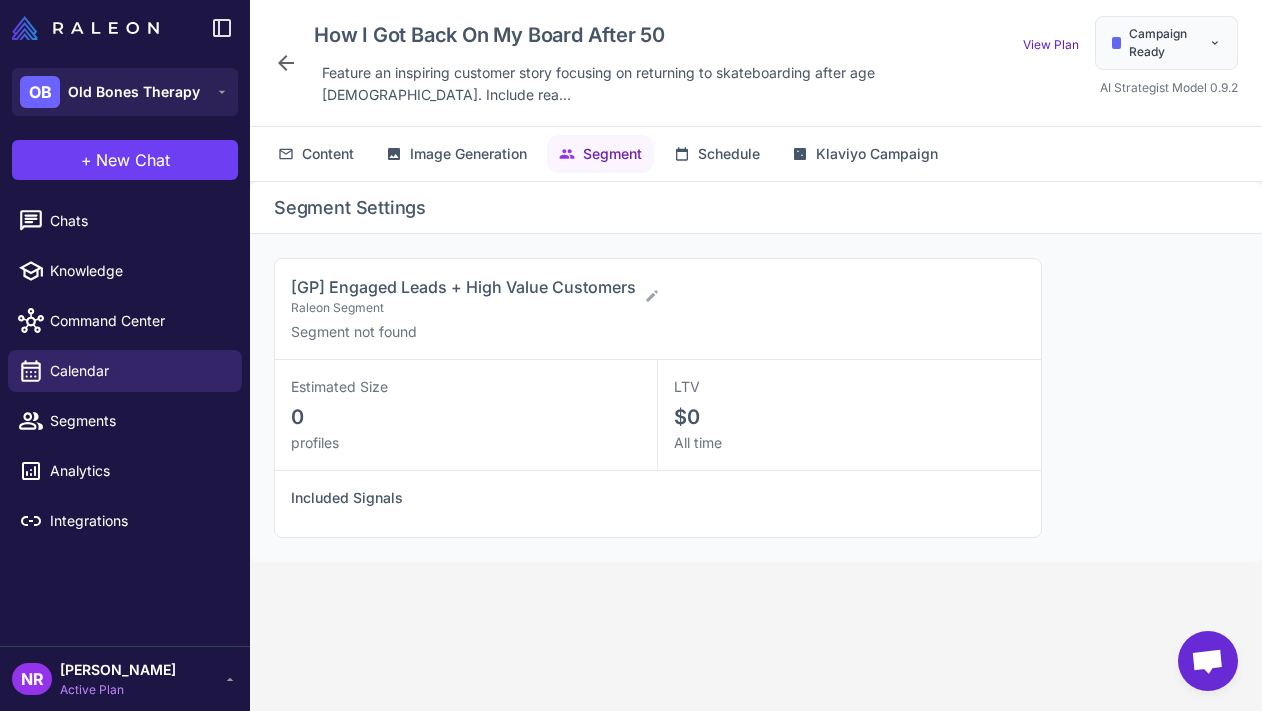 click 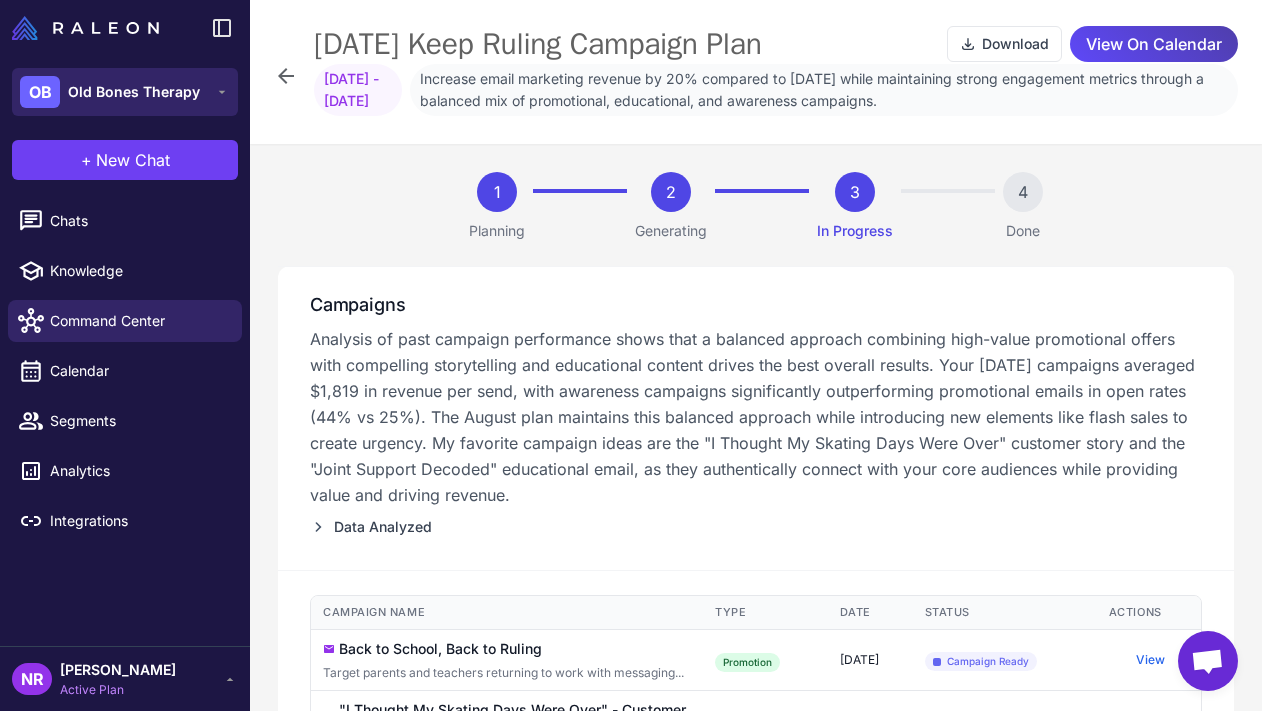 click on "OB Old Bones Therapy" at bounding box center (125, 92) 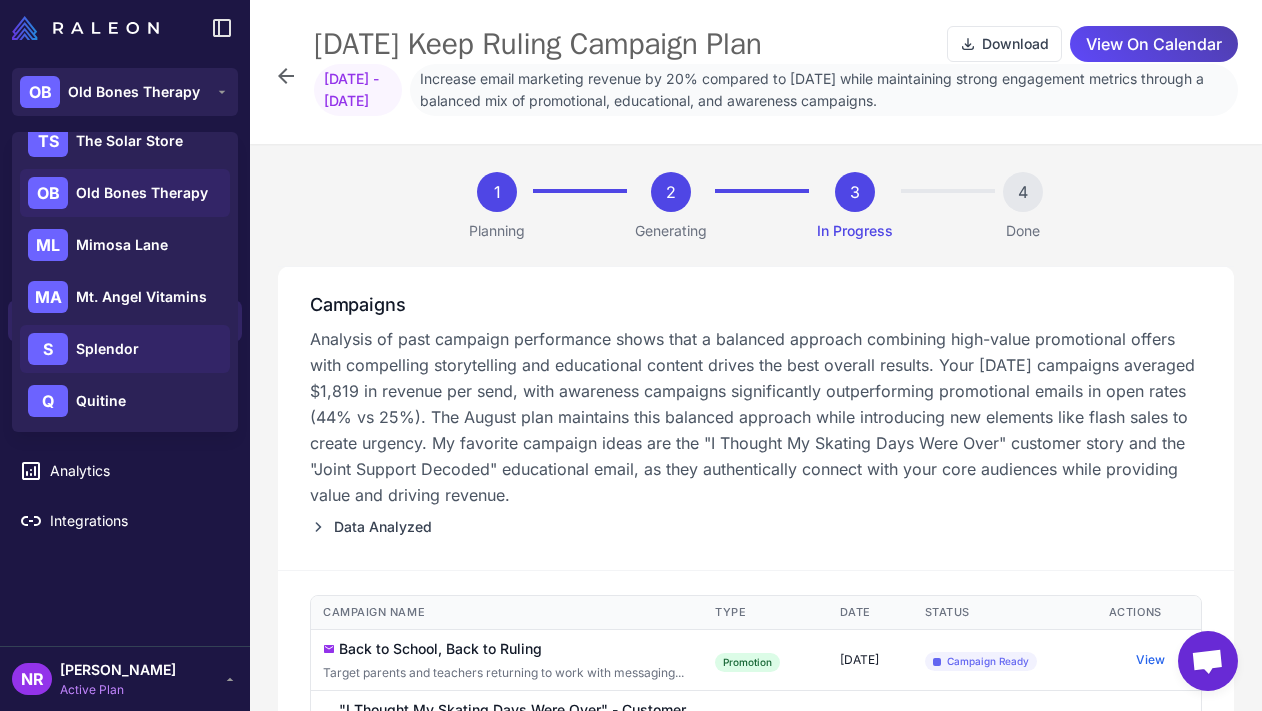 scroll, scrollTop: 0, scrollLeft: 0, axis: both 